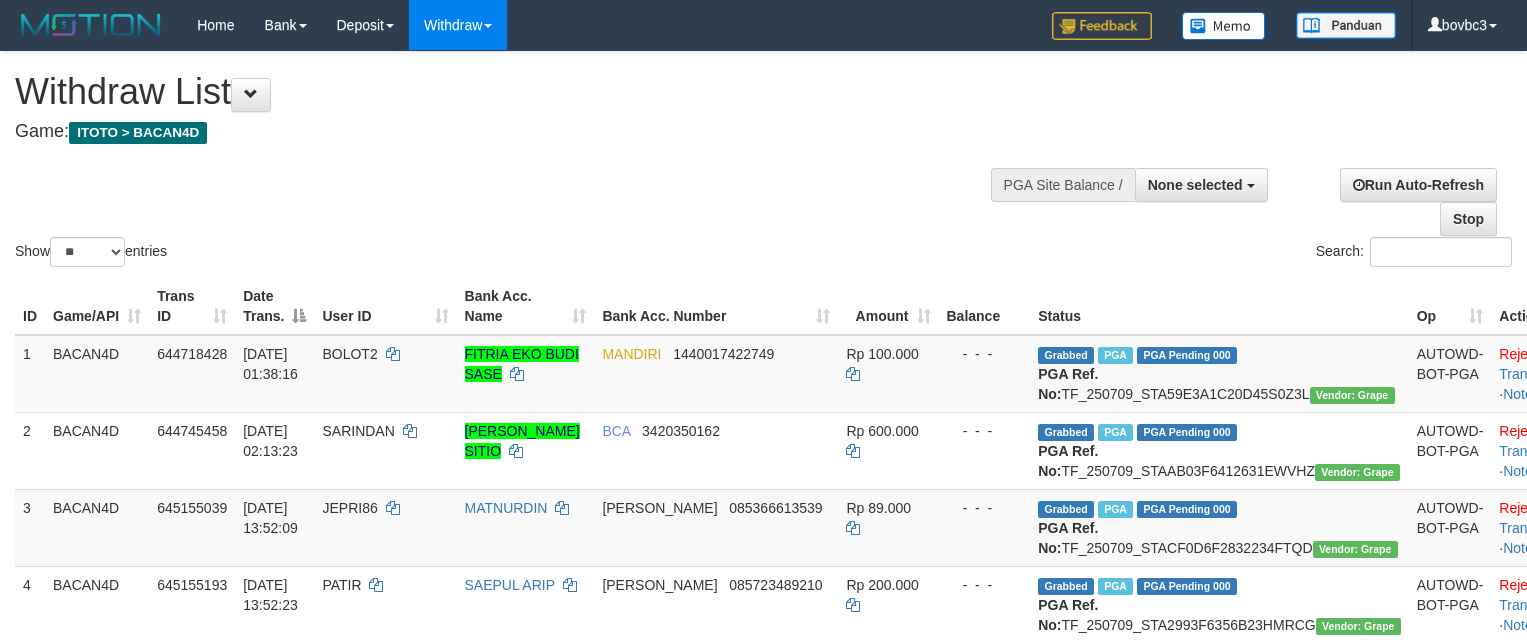select 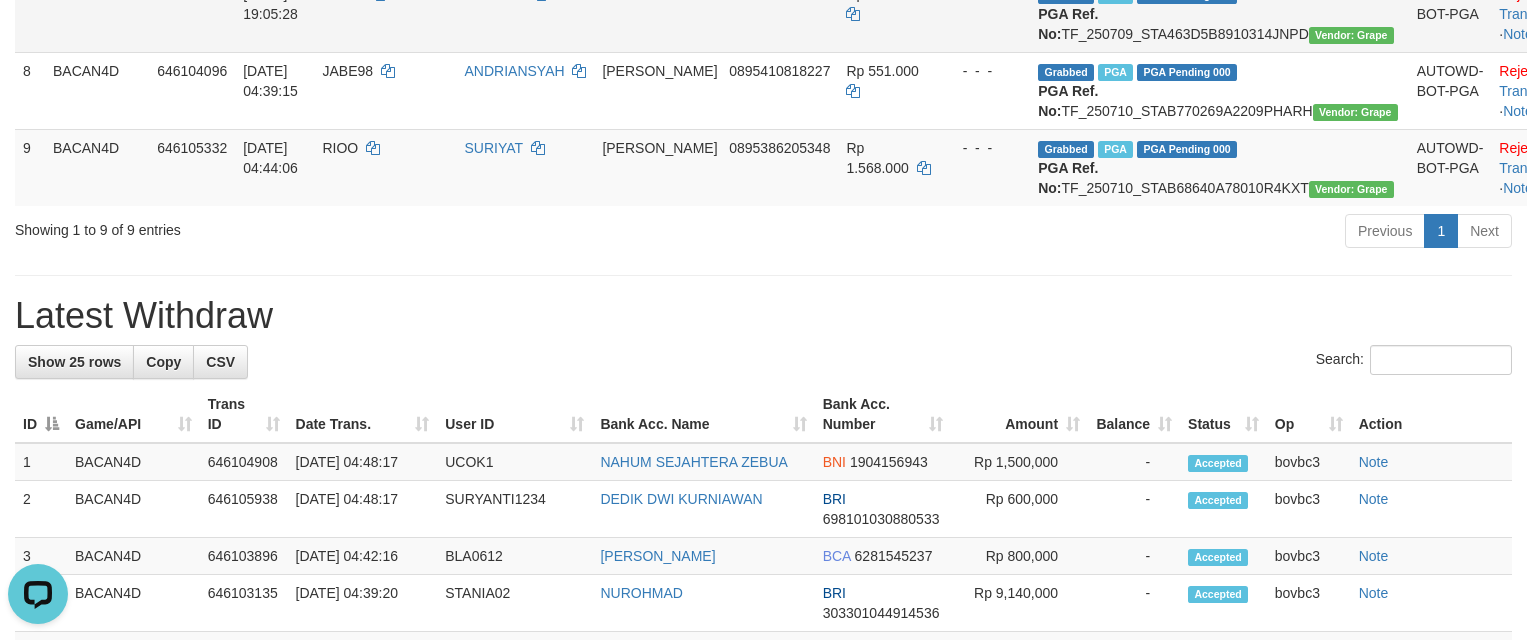 scroll, scrollTop: 0, scrollLeft: 0, axis: both 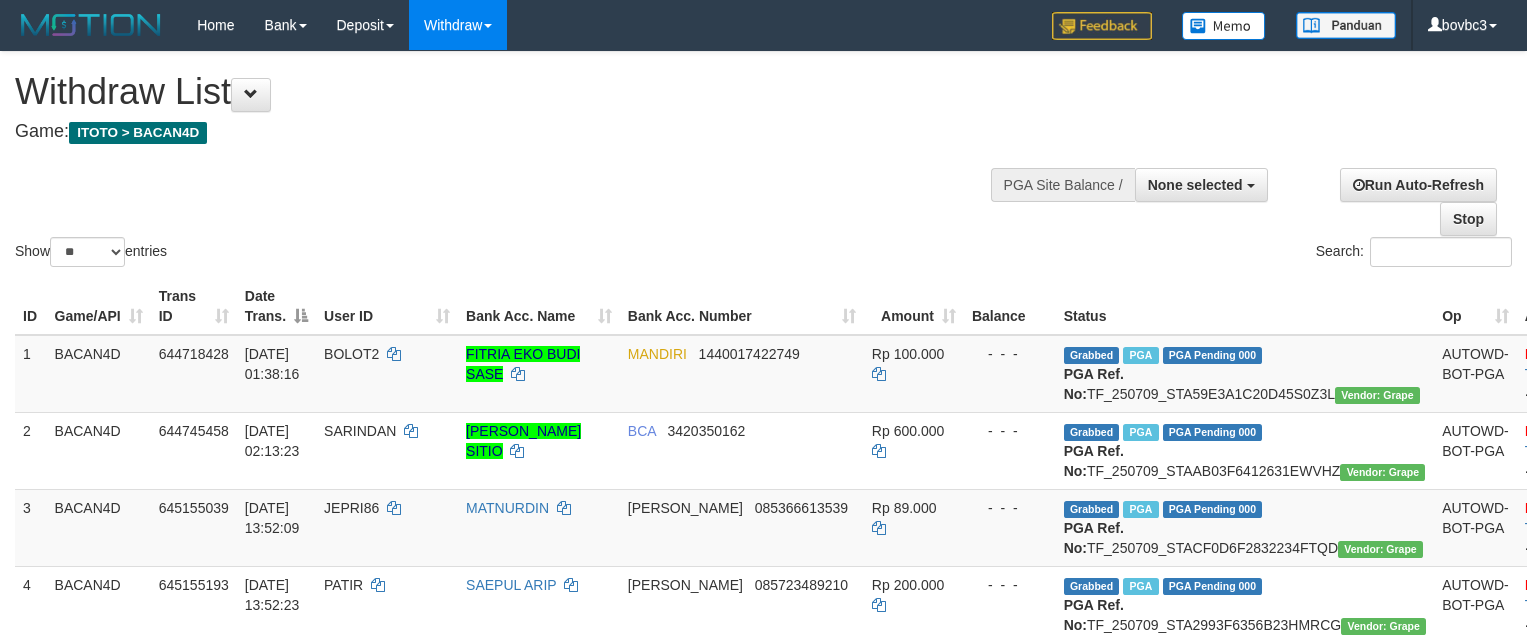 select 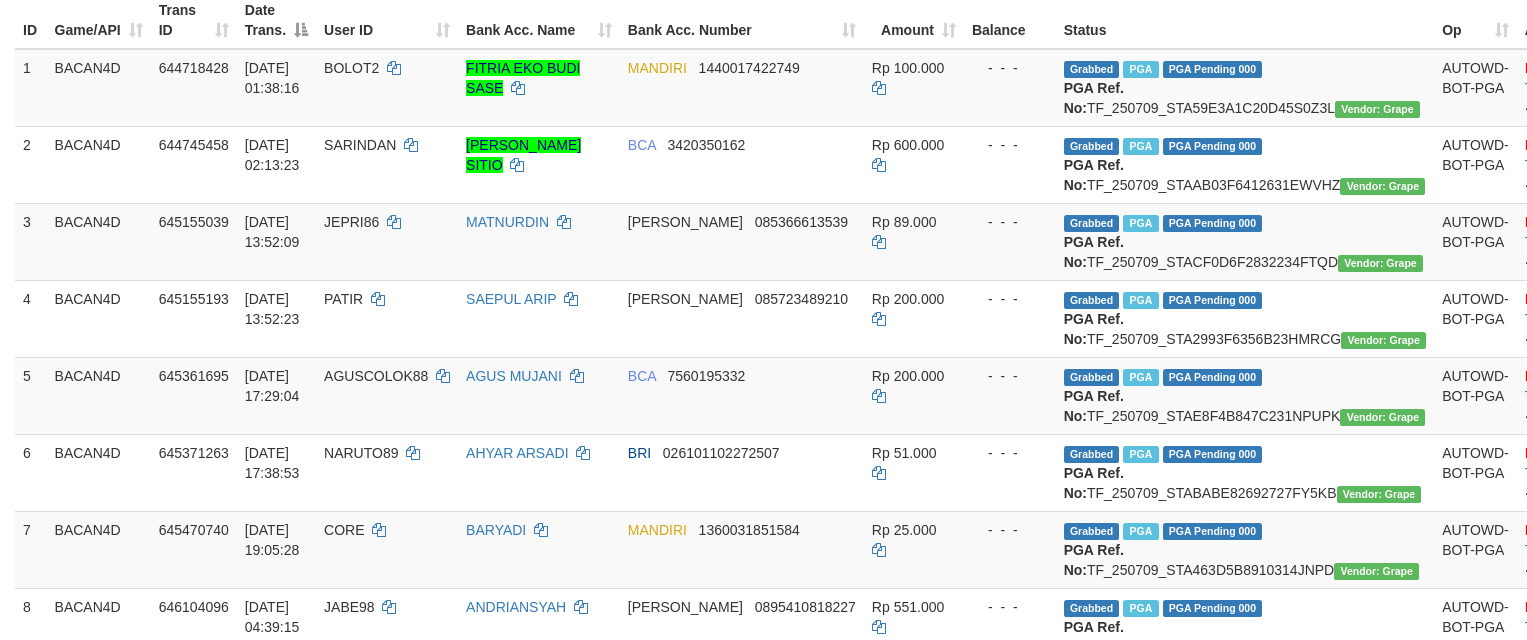 scroll, scrollTop: 283, scrollLeft: 0, axis: vertical 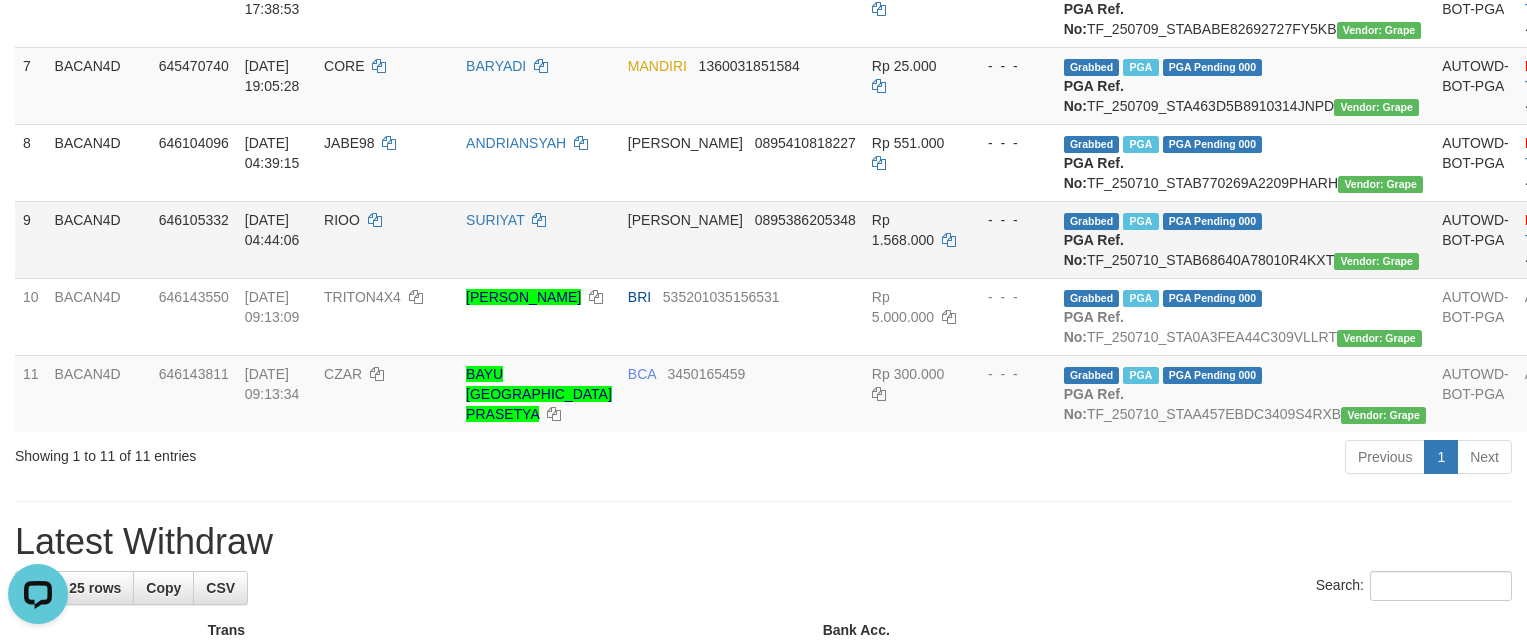 click on "DANA     0895386205348" at bounding box center [742, 239] 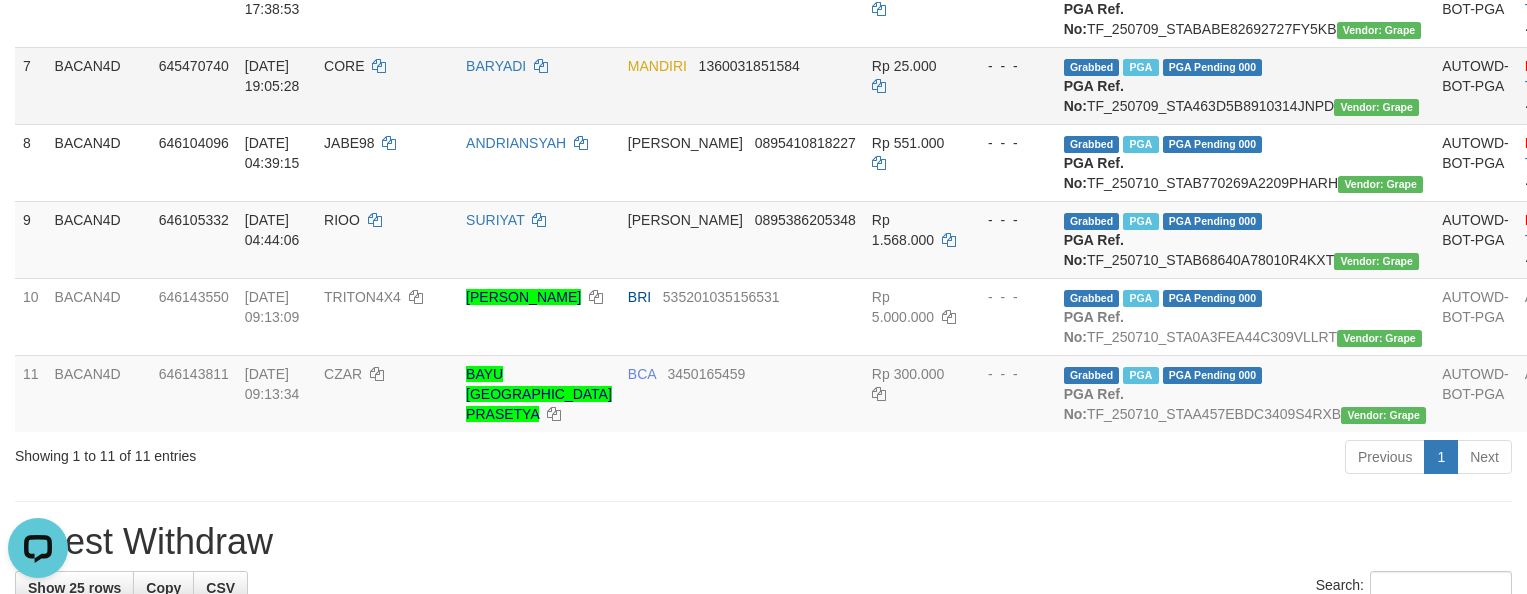 click on "CORE" at bounding box center [387, 85] 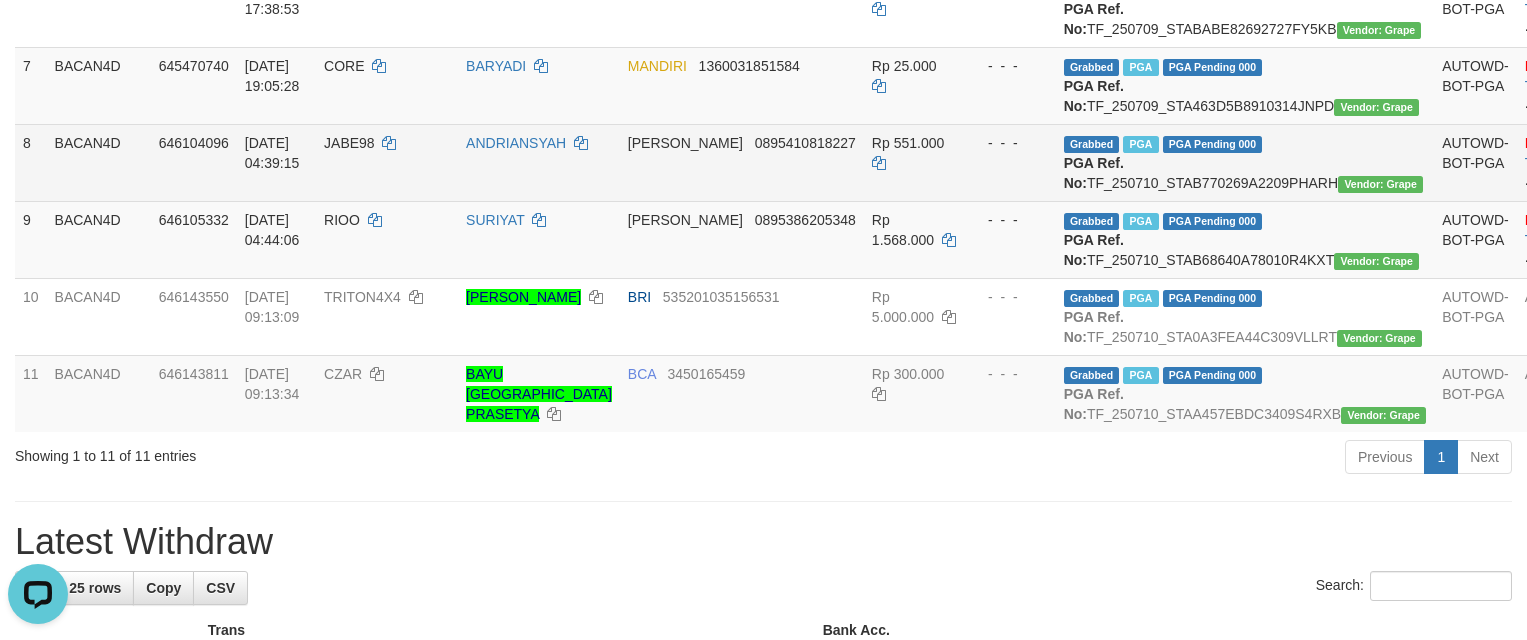click on "ANDRIANSYAH" at bounding box center [539, 162] 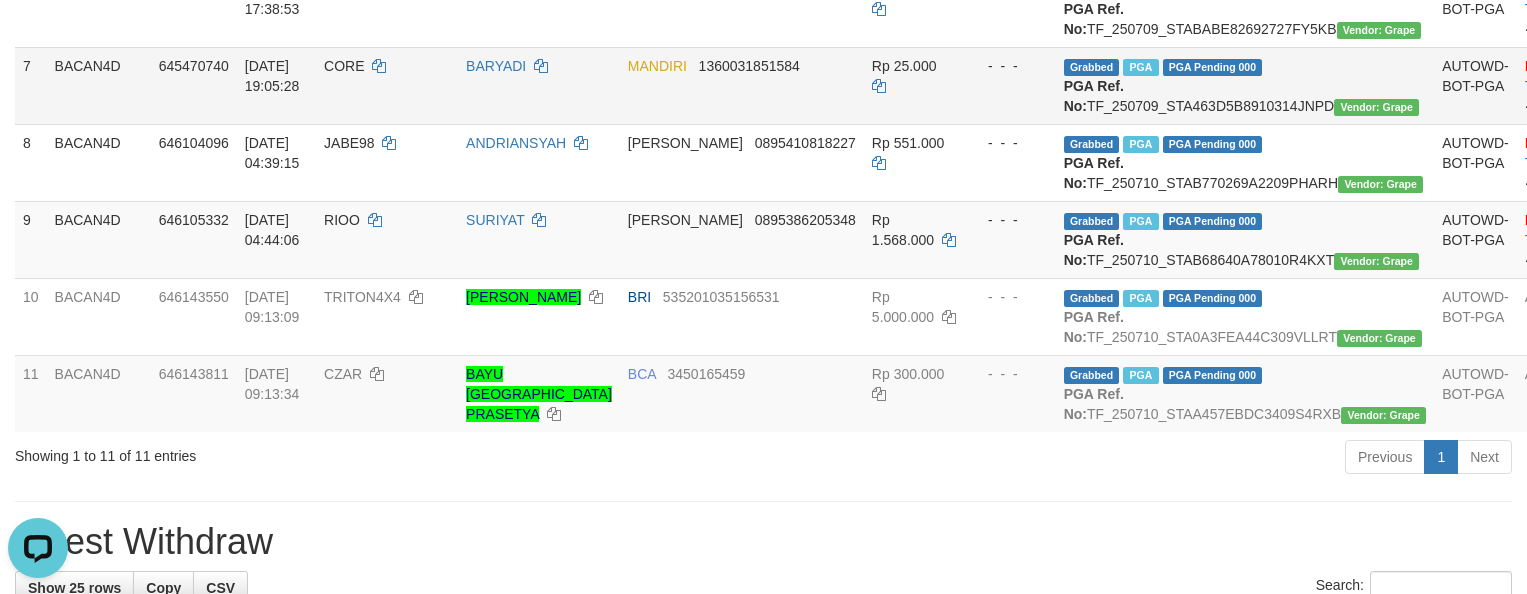 scroll, scrollTop: 57, scrollLeft: 0, axis: vertical 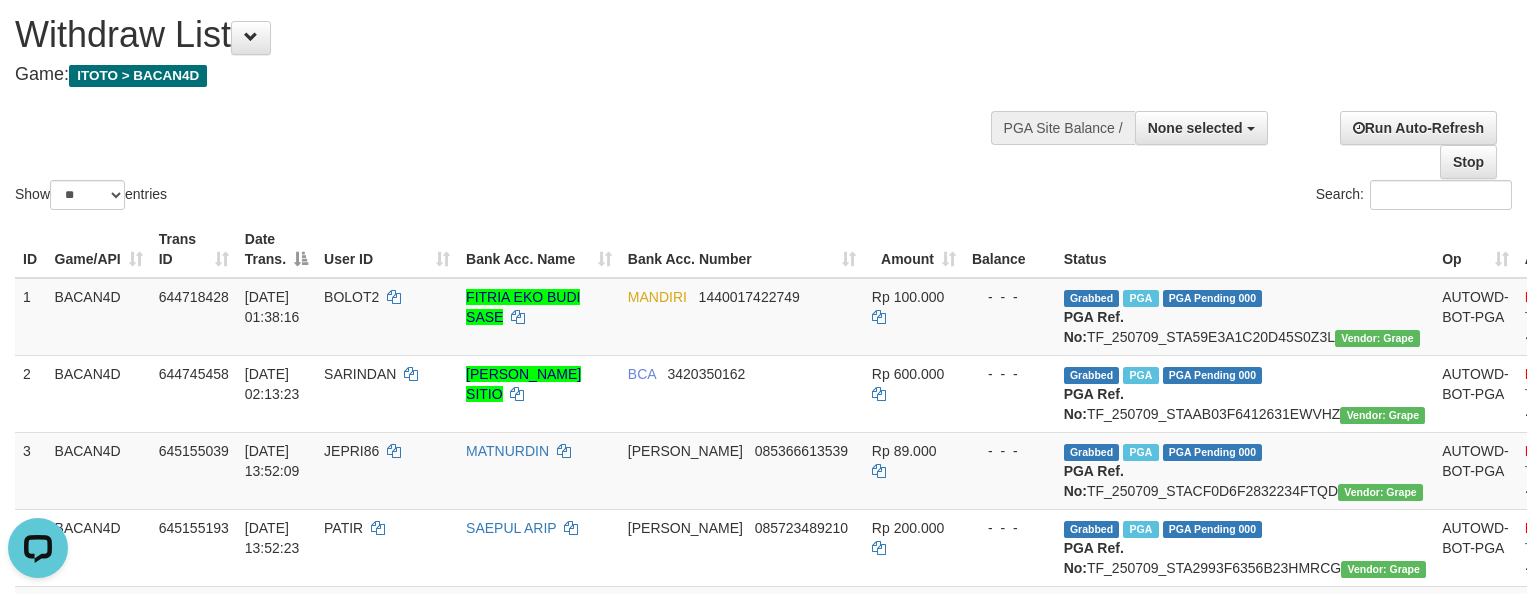 click on "Show  ** ** ** ***  entries Search:" at bounding box center (763, 104) 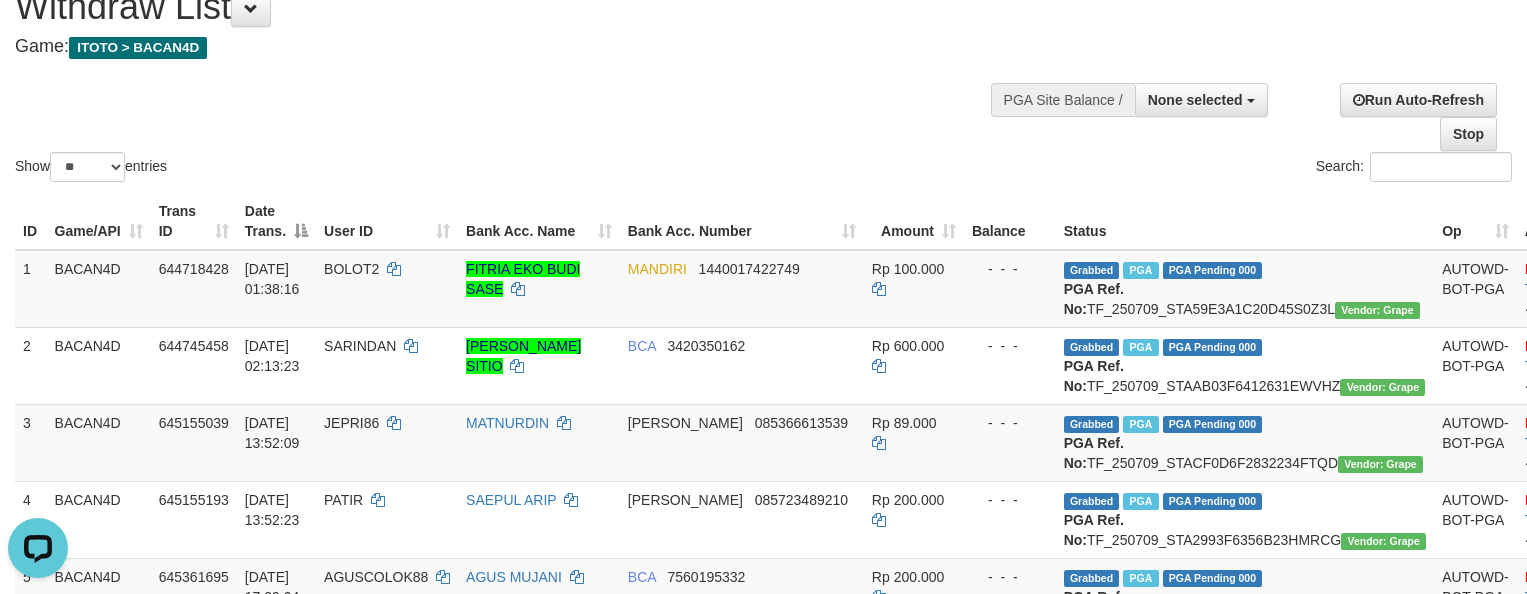 scroll, scrollTop: 57, scrollLeft: 0, axis: vertical 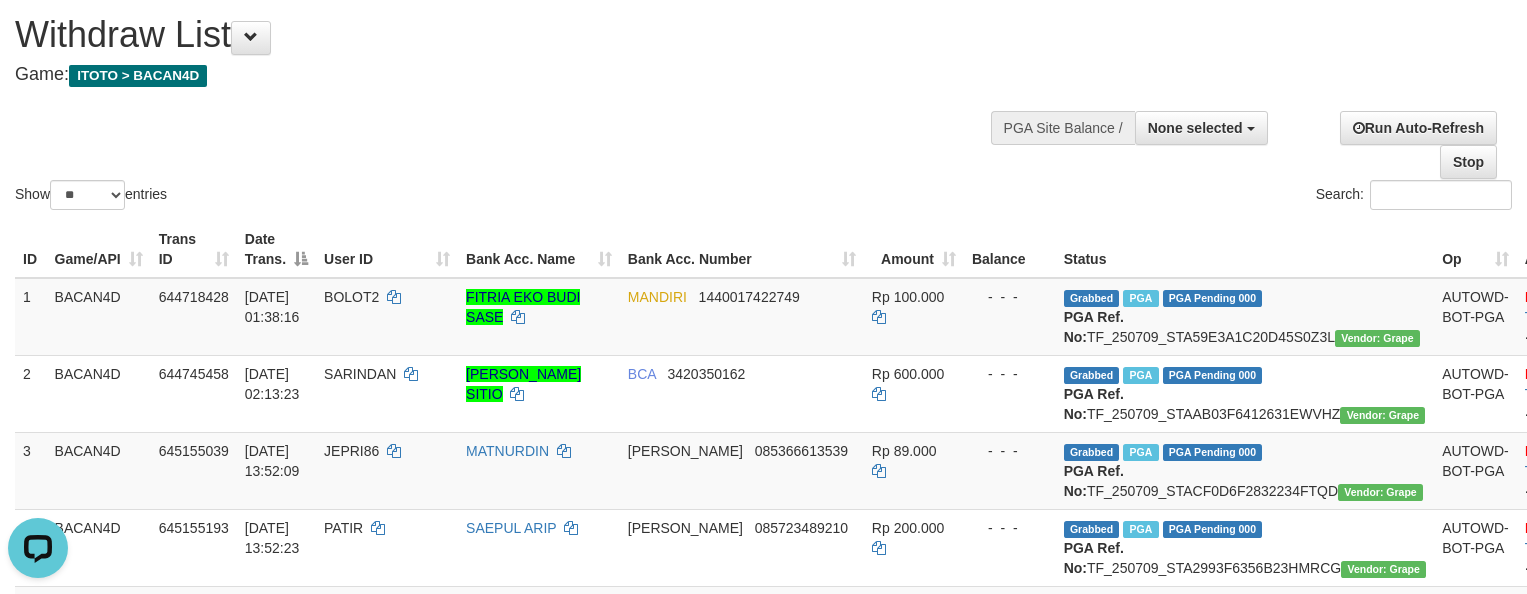 click on "Show  ** ** ** ***  entries" at bounding box center [382, 197] 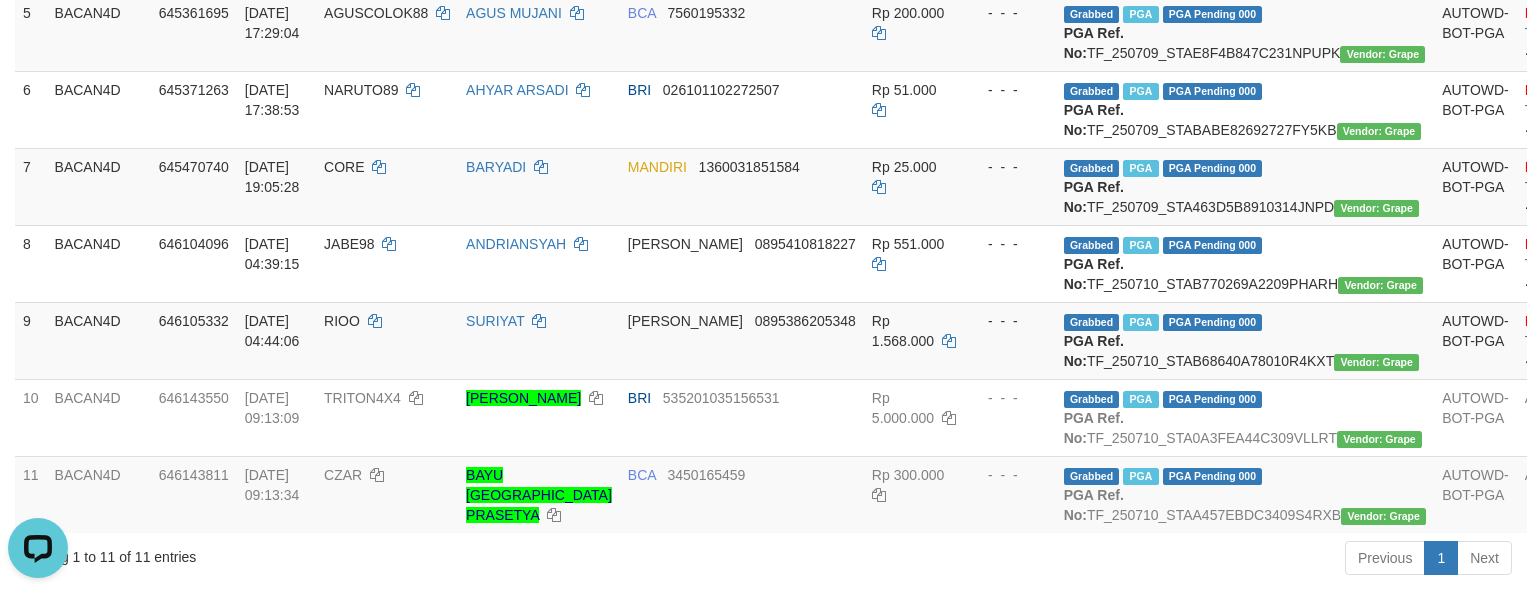 scroll, scrollTop: 595, scrollLeft: 0, axis: vertical 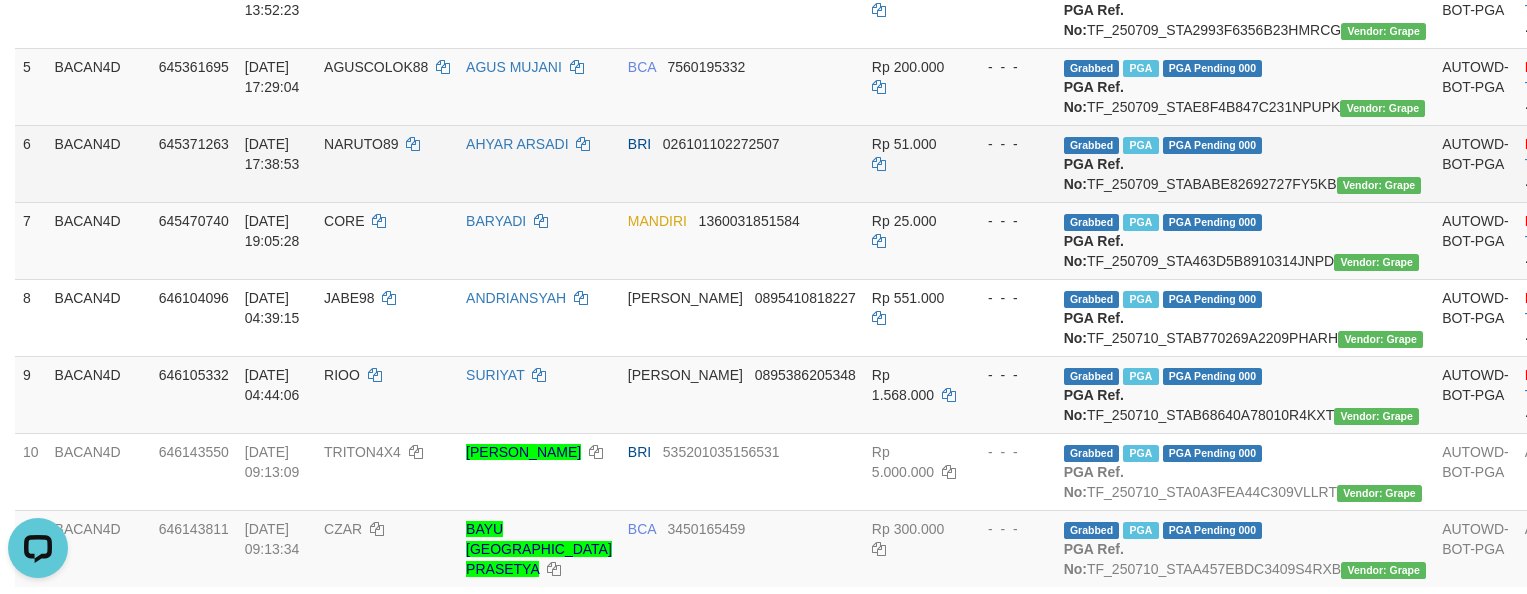 click on "NARUTO89" at bounding box center [387, 163] 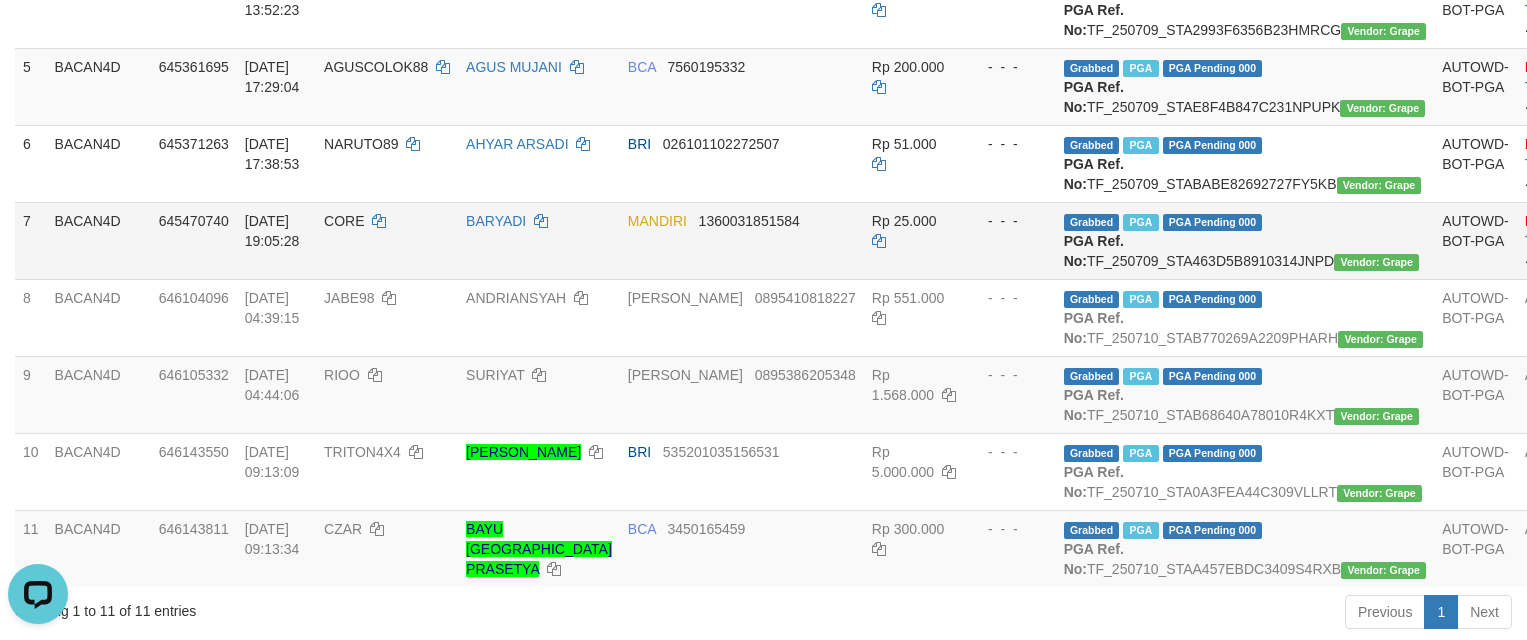 click on "BARYADI" at bounding box center [539, 240] 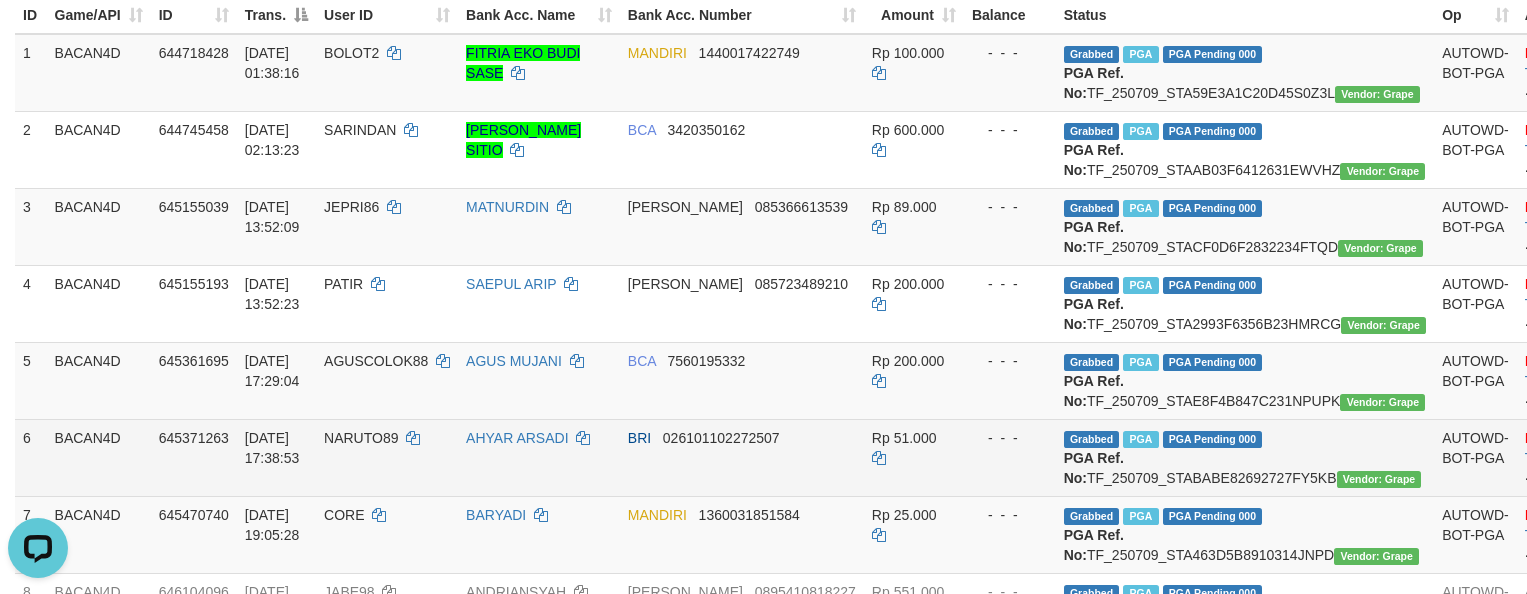 scroll, scrollTop: 295, scrollLeft: 0, axis: vertical 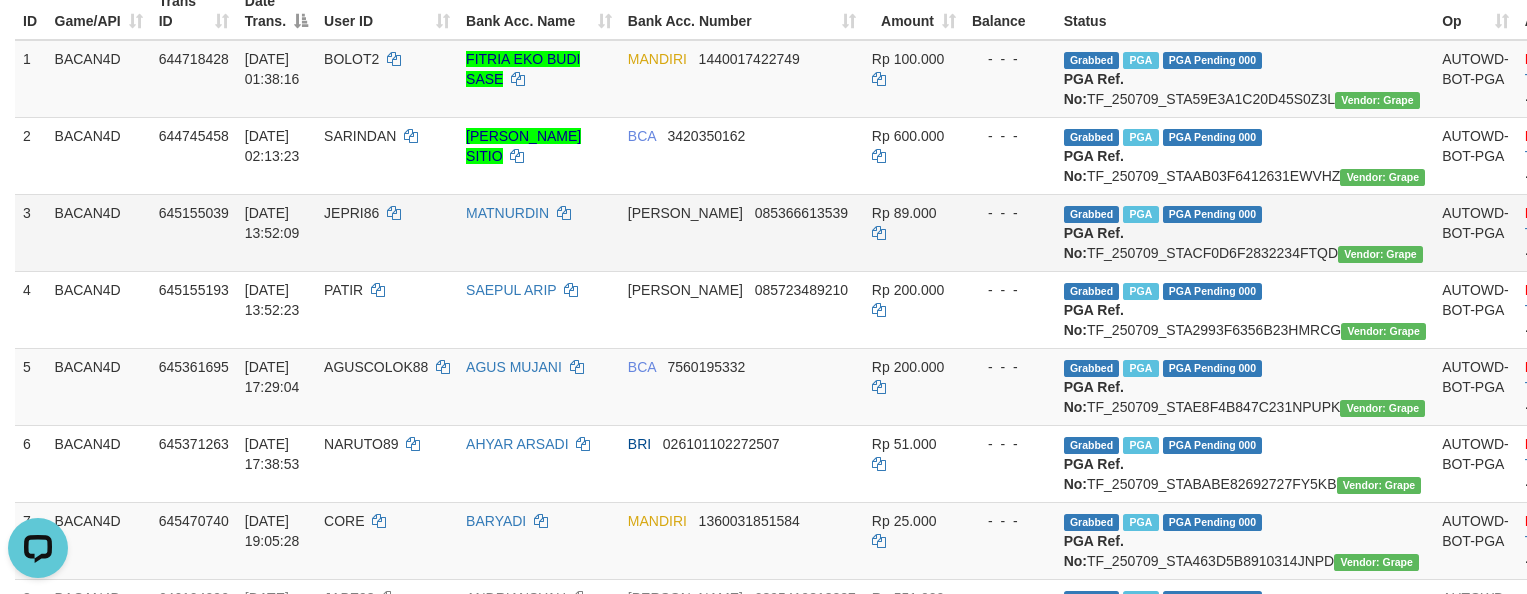 click on "MATNURDIN" at bounding box center [539, 232] 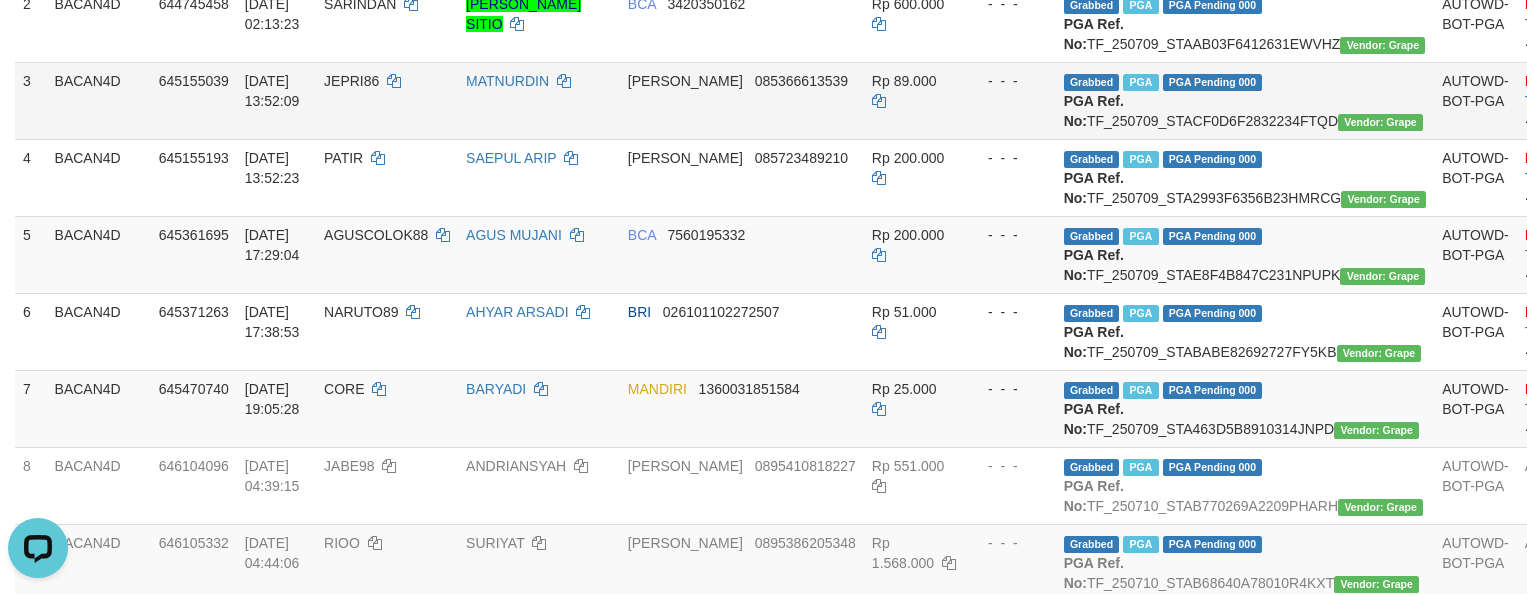 scroll, scrollTop: 595, scrollLeft: 0, axis: vertical 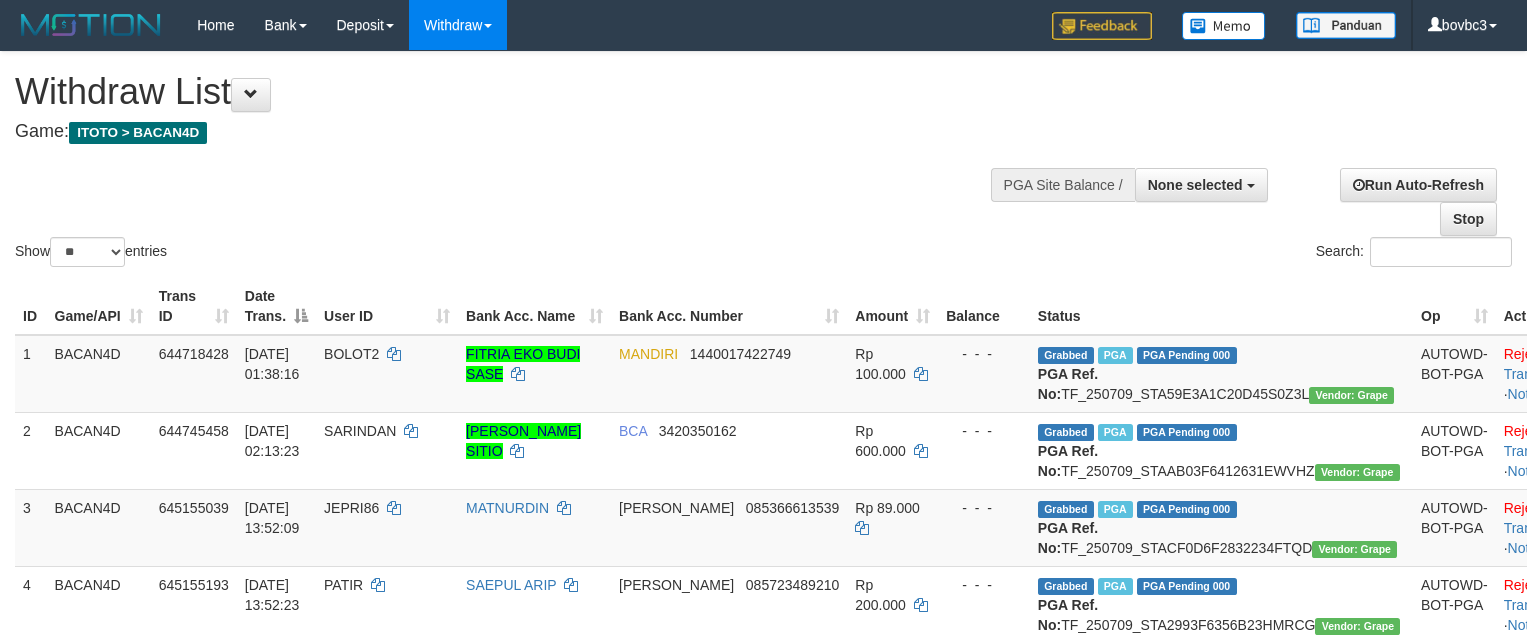 select 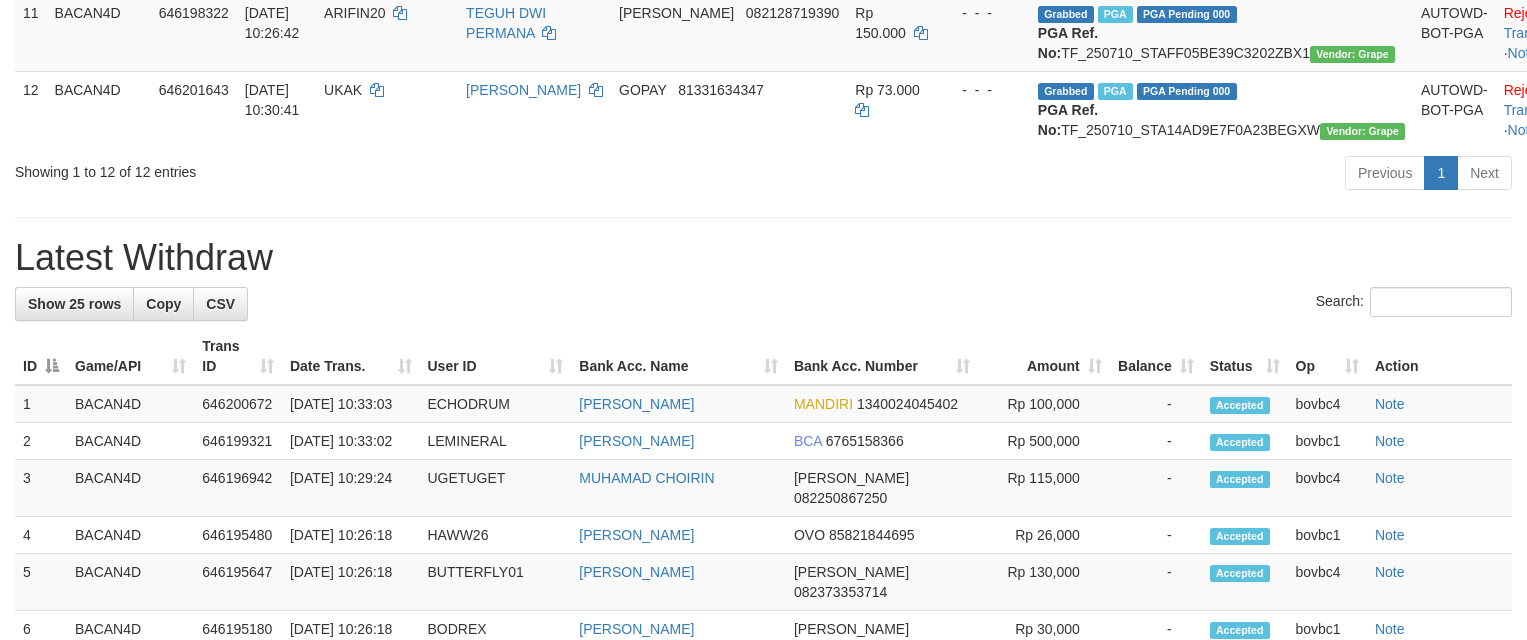 scroll, scrollTop: 1050, scrollLeft: 0, axis: vertical 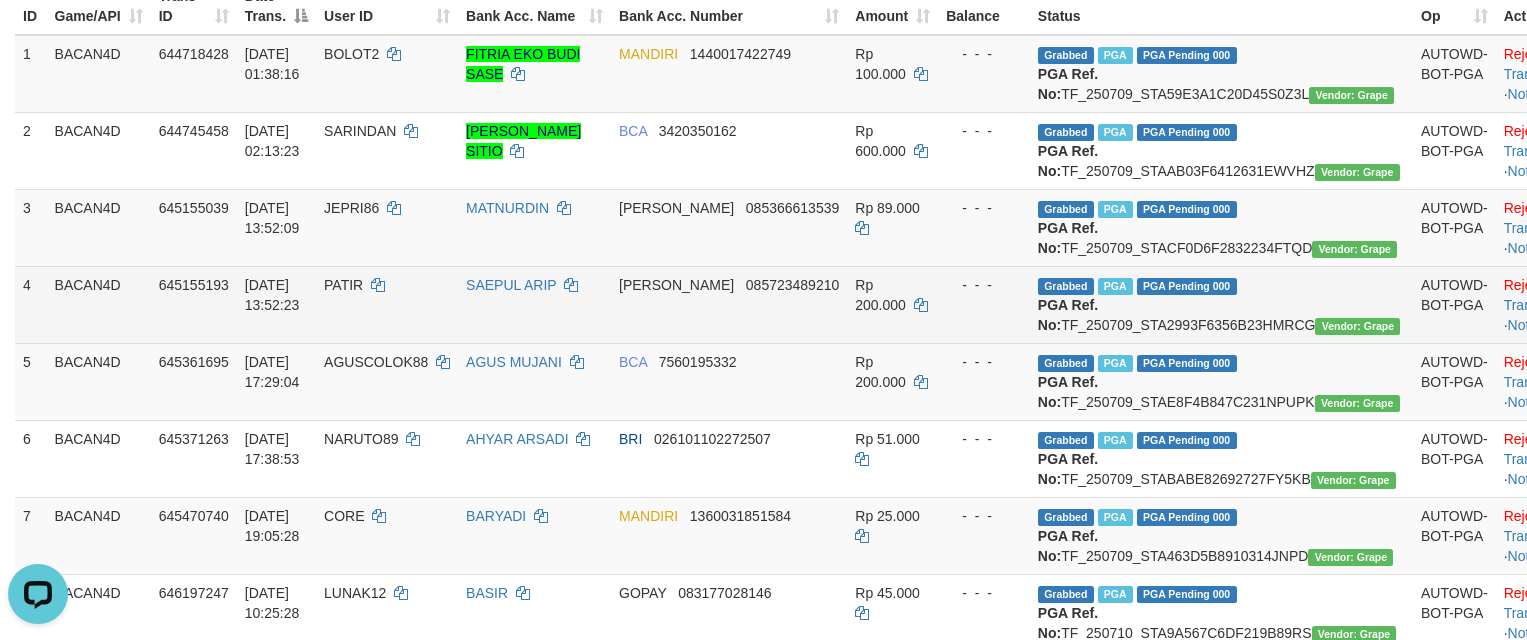 click on "SAEPUL ARIP" at bounding box center [534, 304] 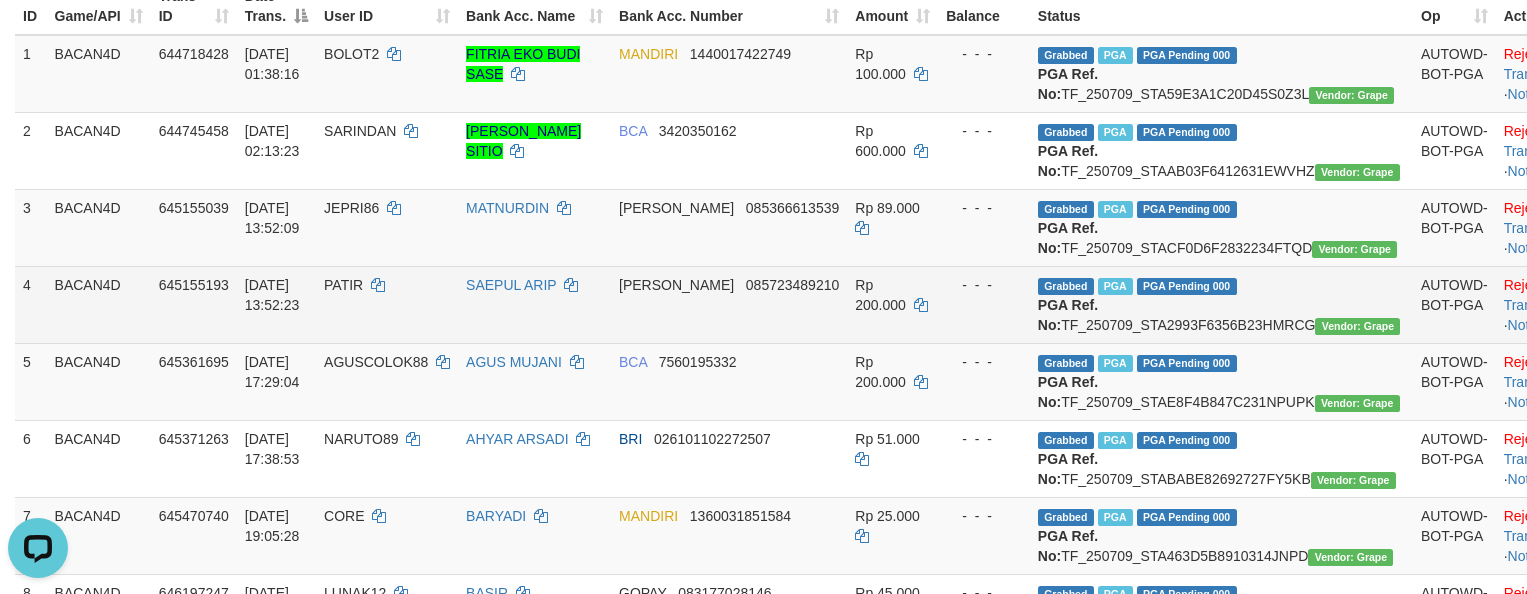 click on "PATIR" at bounding box center [387, 304] 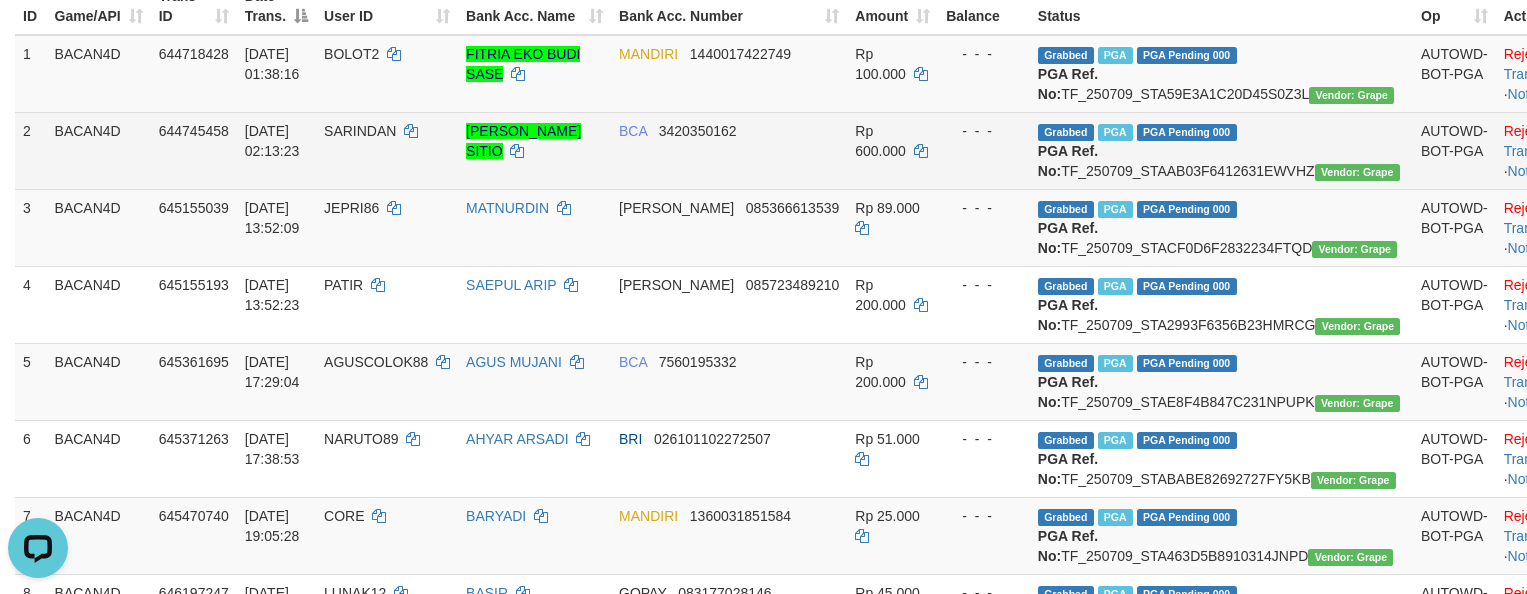 click on "[PERSON_NAME] SITIO" at bounding box center (534, 150) 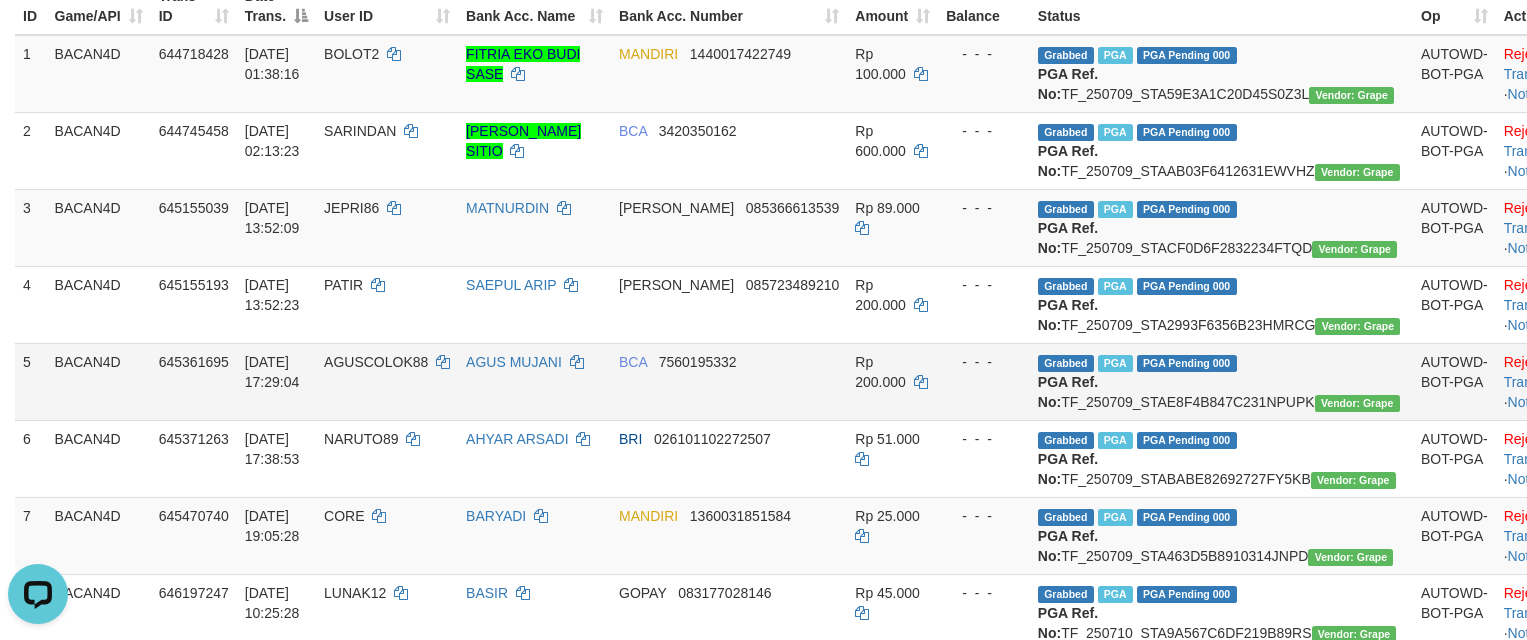 click on "Rp 200.000" at bounding box center (892, 381) 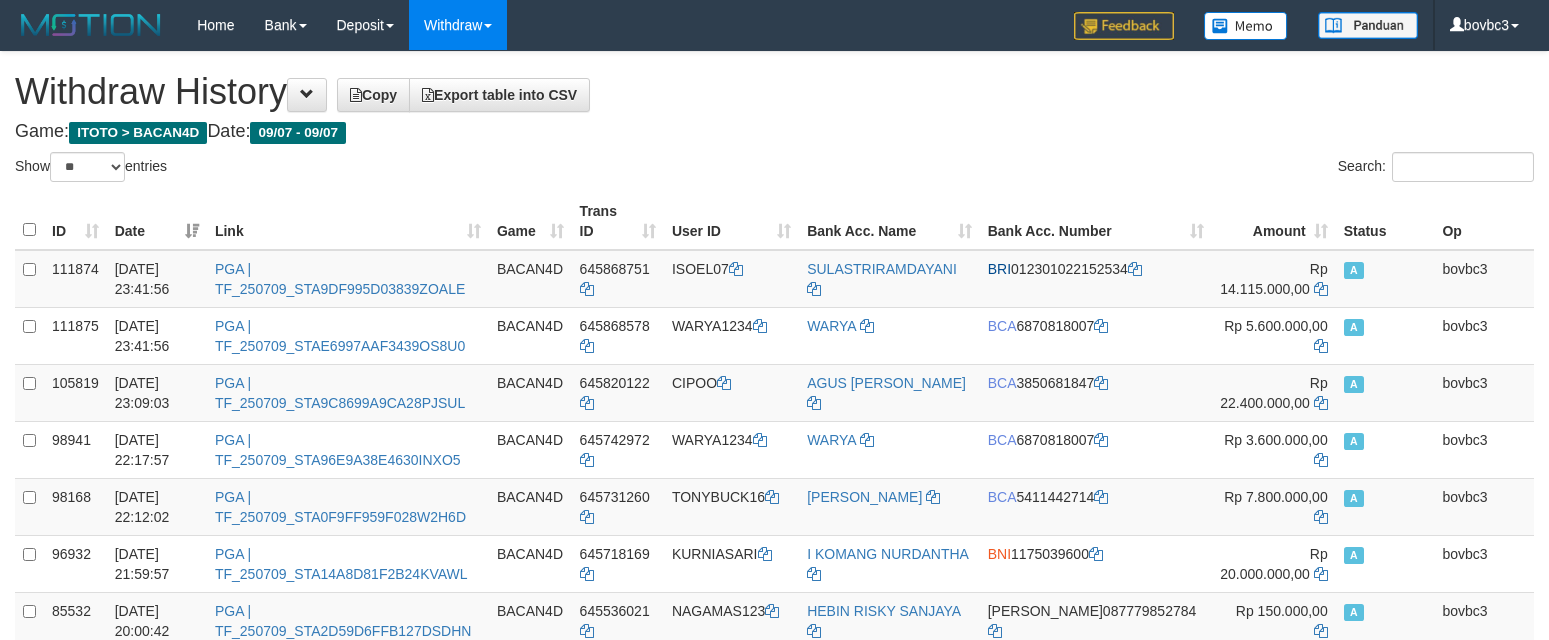select on "**" 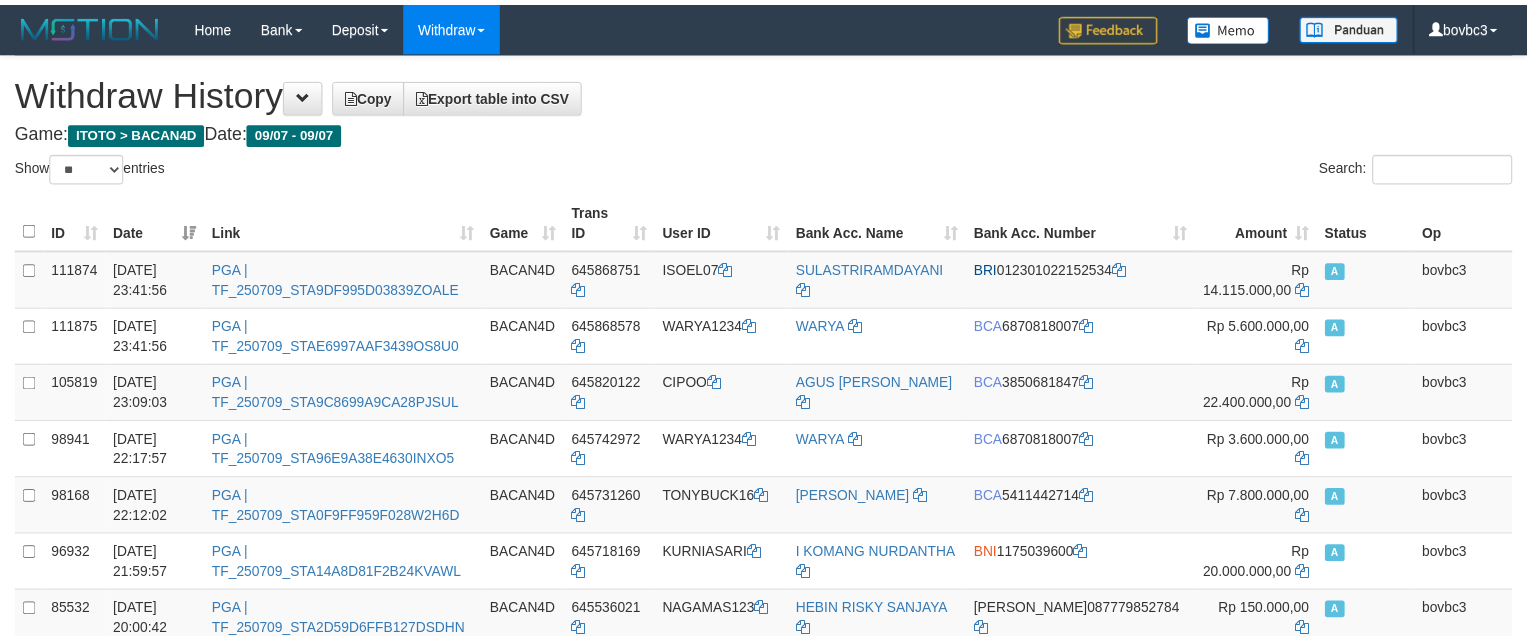 scroll, scrollTop: 2773, scrollLeft: 0, axis: vertical 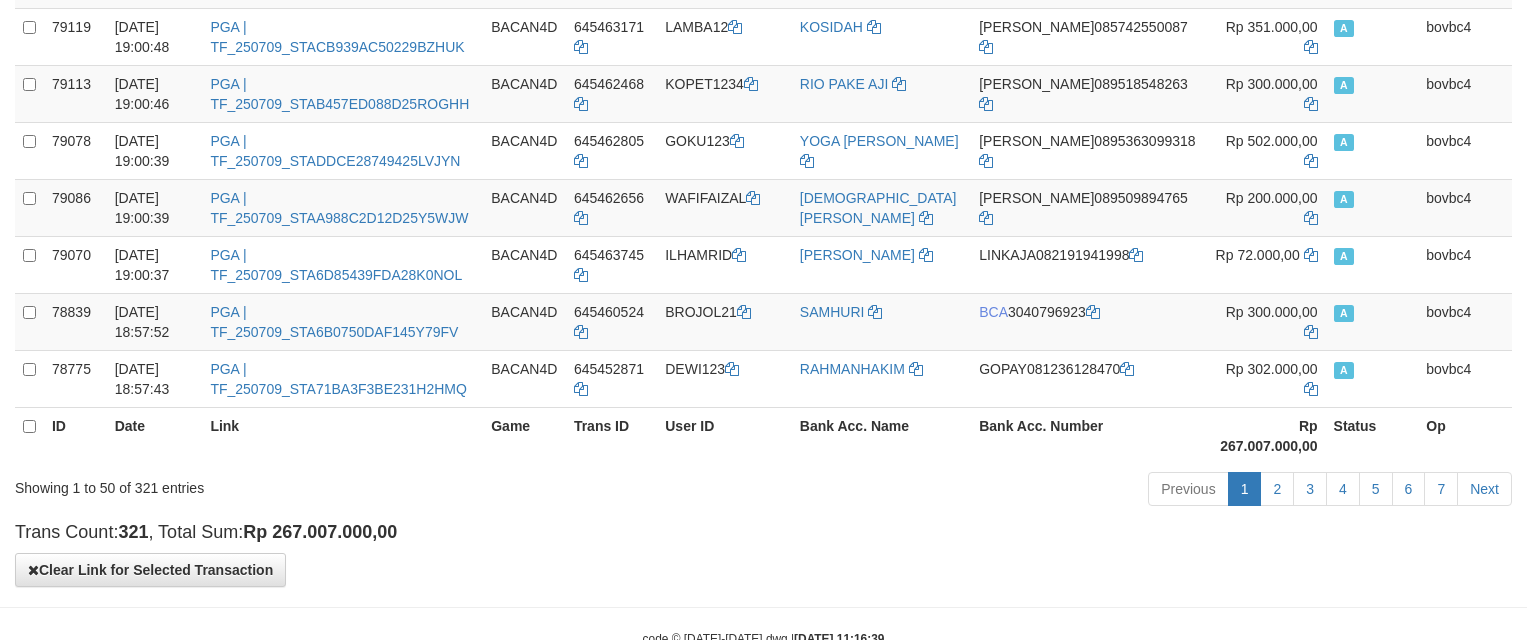 click on "Toggle navigation
Home
Bank
Account List
Load
By Website
Group
[ITOTO]													BACAN4D
Mutasi Bank
Search
Sync
Note Mutasi
Deposit
DPS Fetch
DPS List
History
PGA History
Note DPS" at bounding box center (763, -1038) 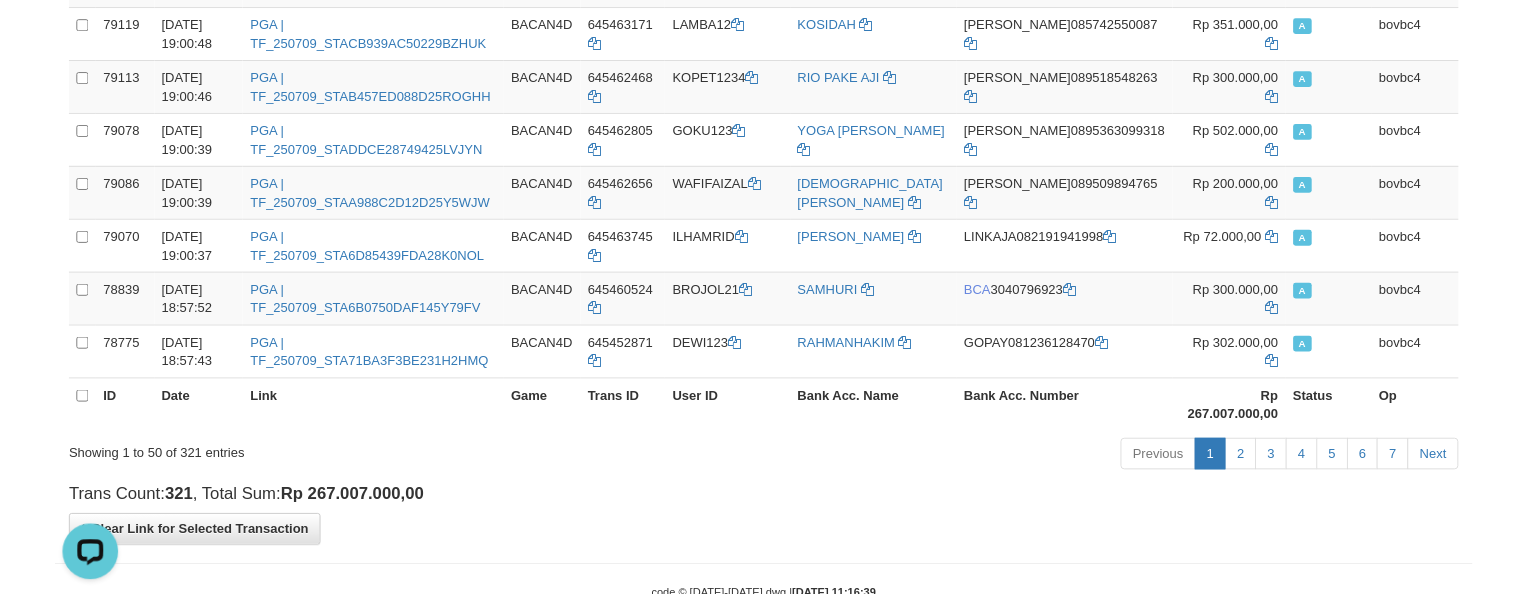 scroll, scrollTop: 0, scrollLeft: 0, axis: both 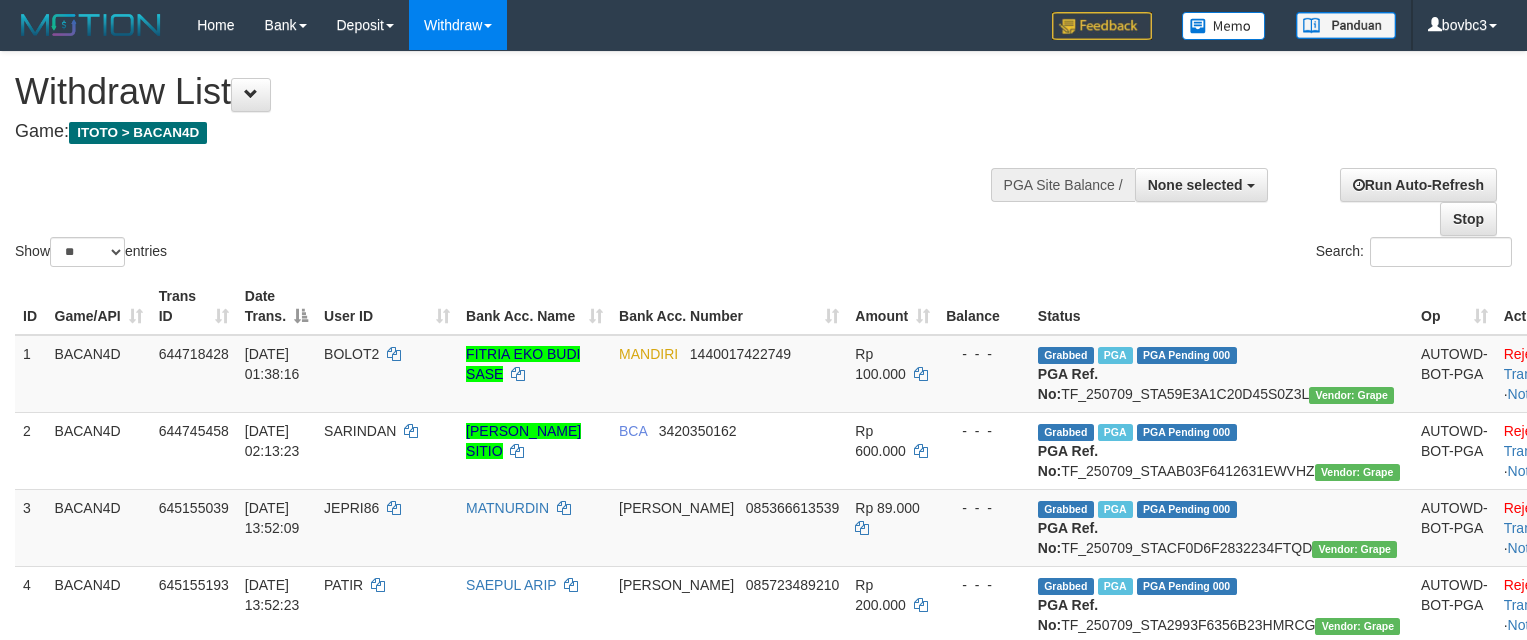 select 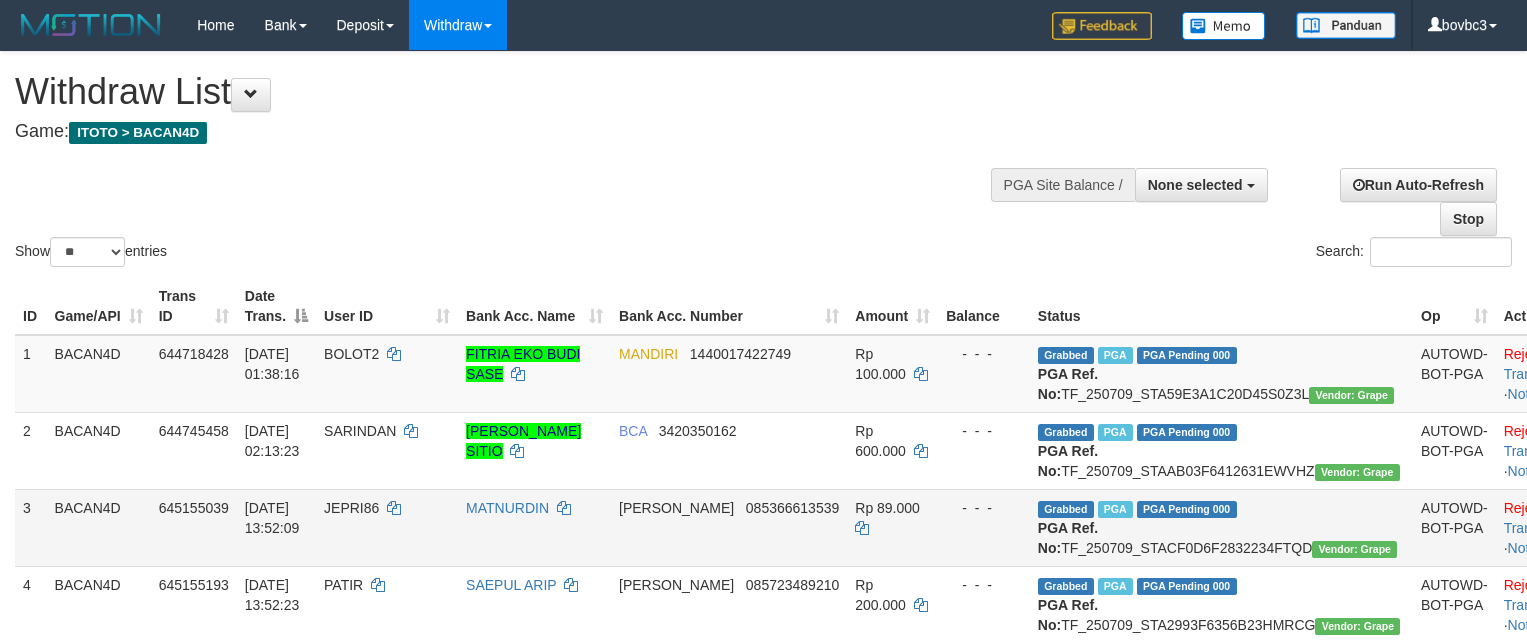 scroll, scrollTop: 300, scrollLeft: 0, axis: vertical 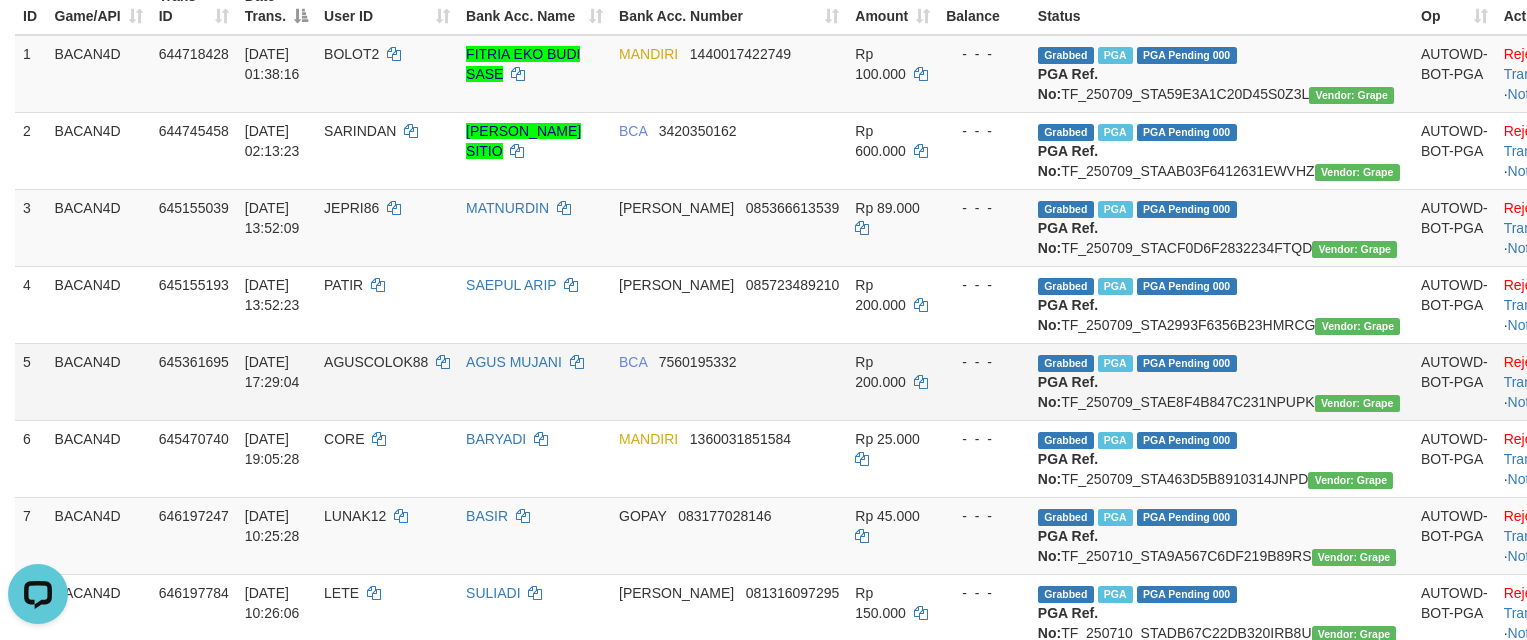 click on "BCA     7560195332" at bounding box center (729, 381) 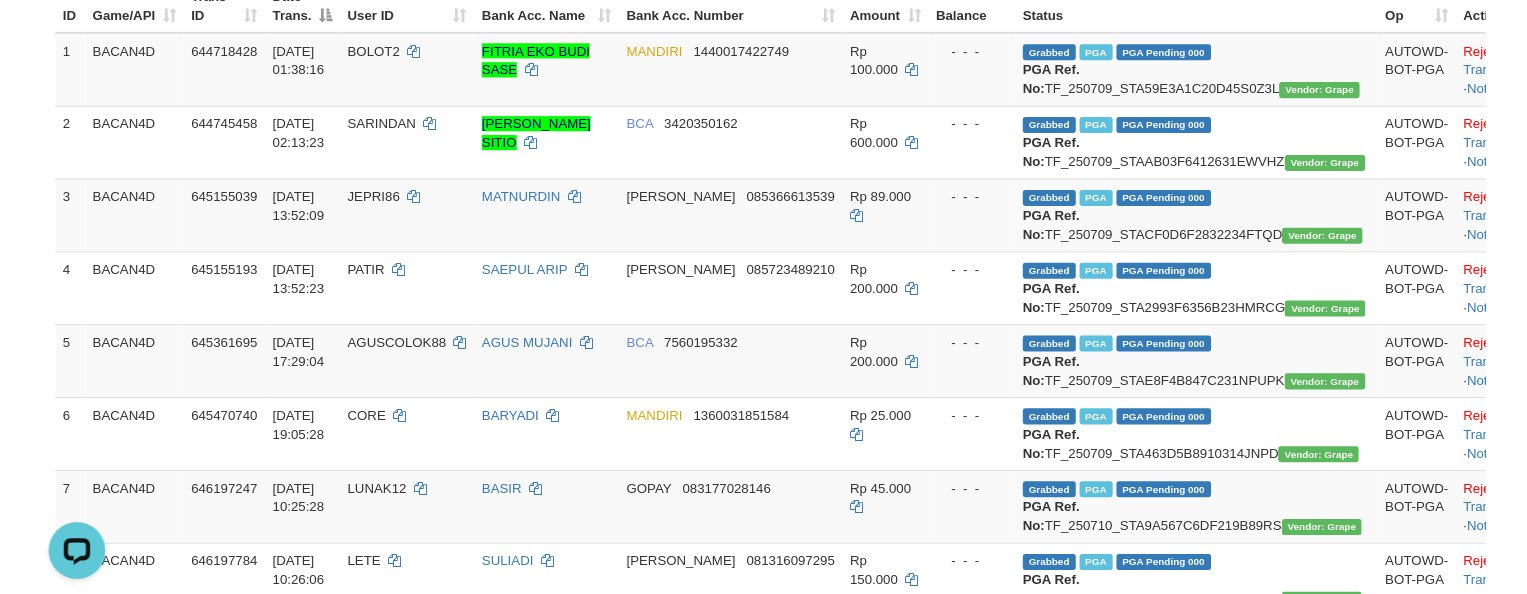 scroll, scrollTop: 922, scrollLeft: 0, axis: vertical 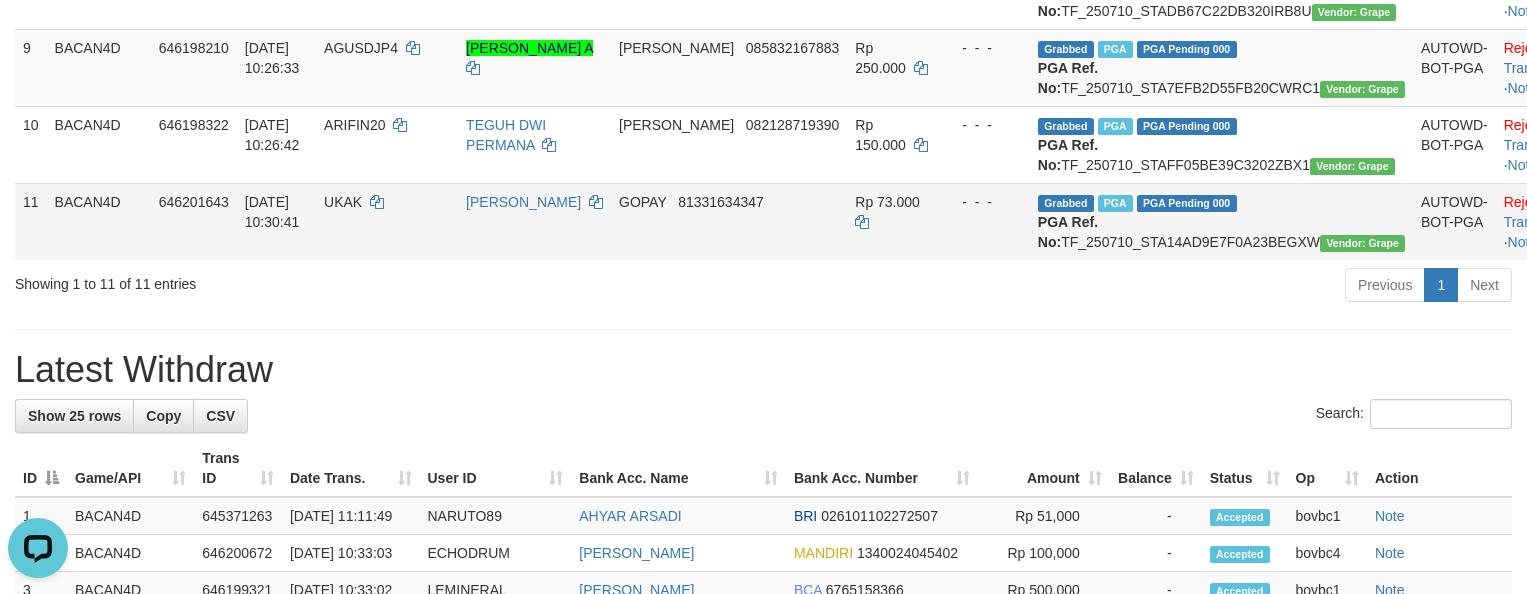 click on "-  -  -" at bounding box center (984, 221) 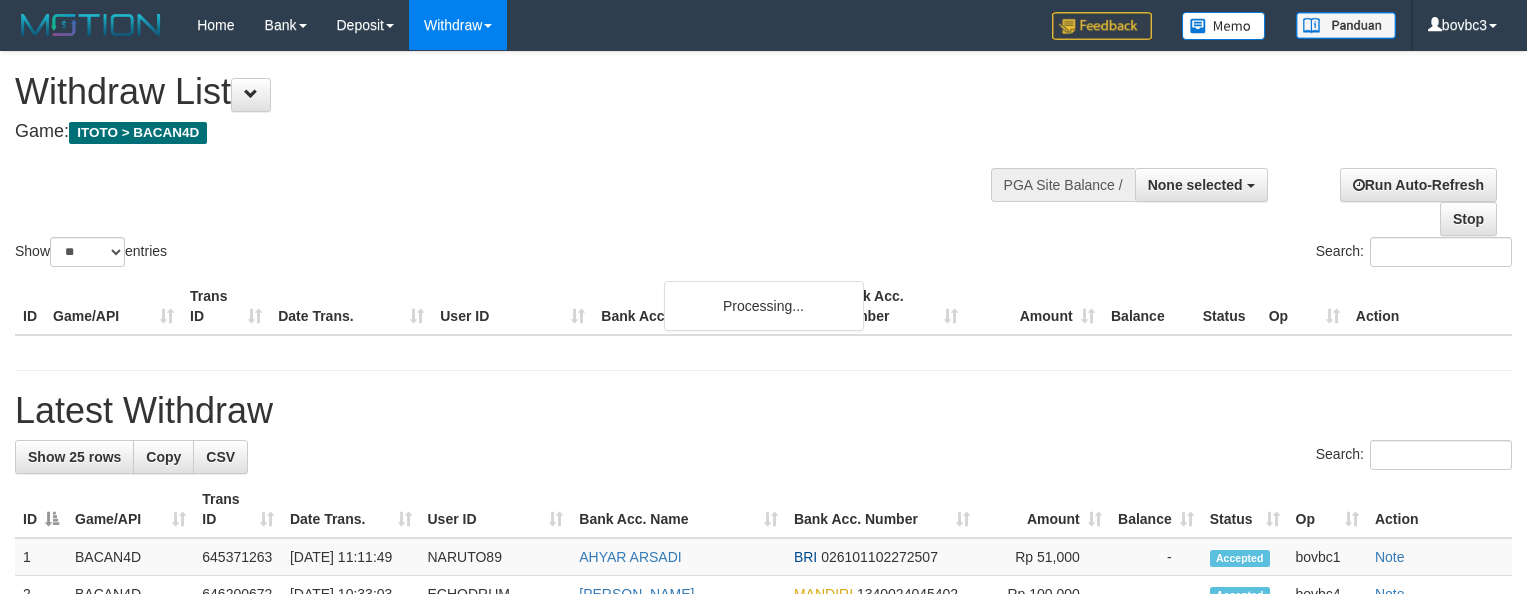 select 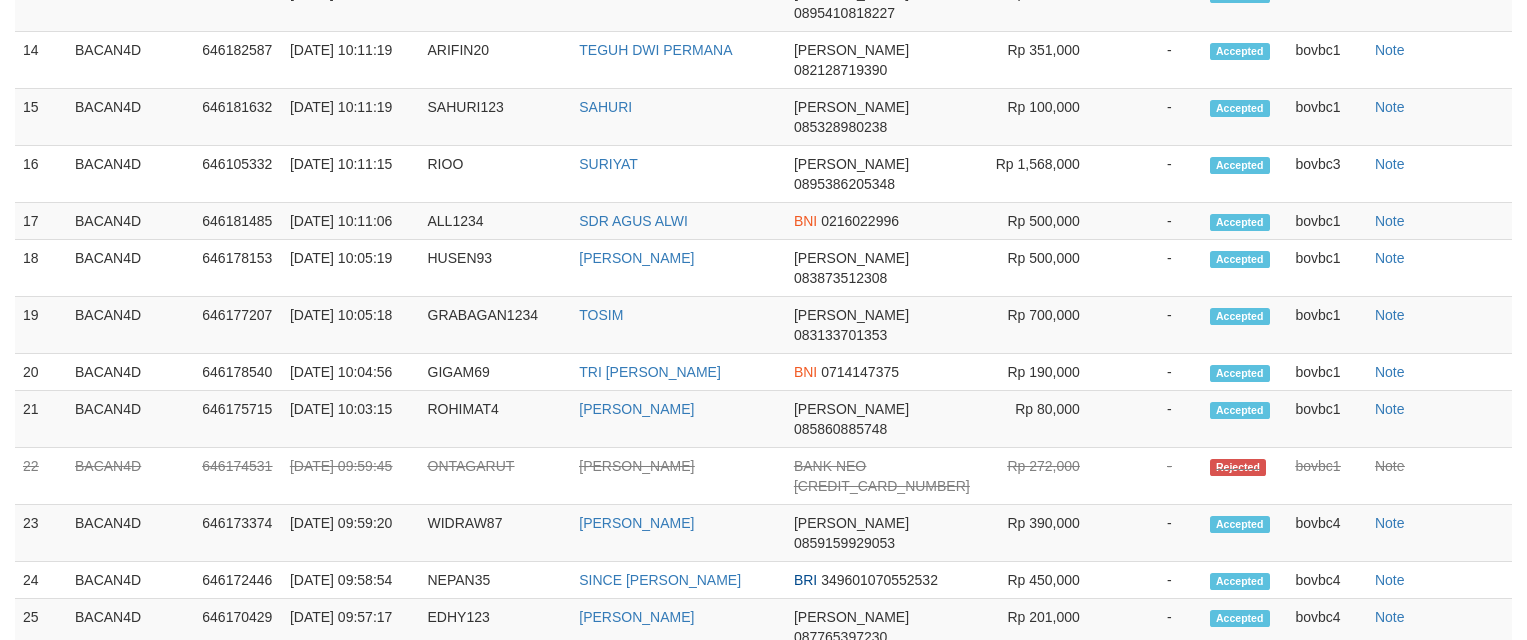 scroll, scrollTop: 922, scrollLeft: 0, axis: vertical 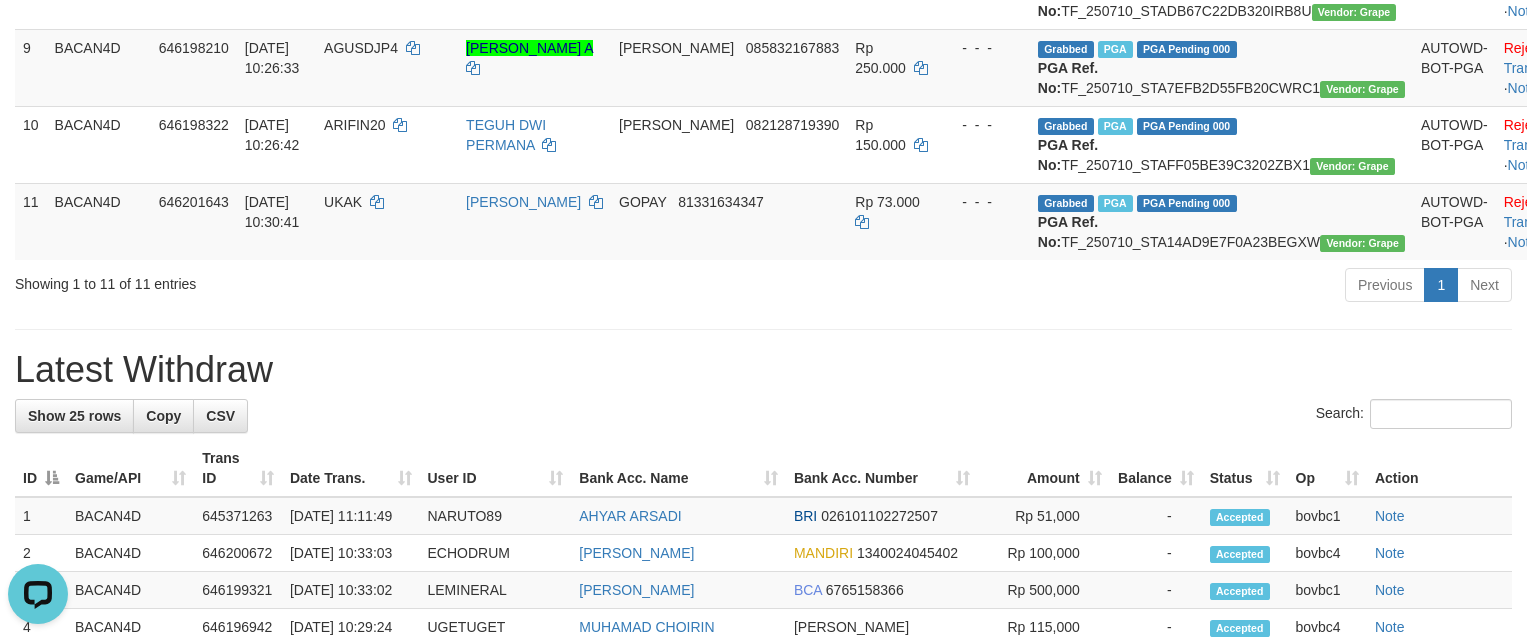 click on "Previous 1 Next" at bounding box center (1081, 287) 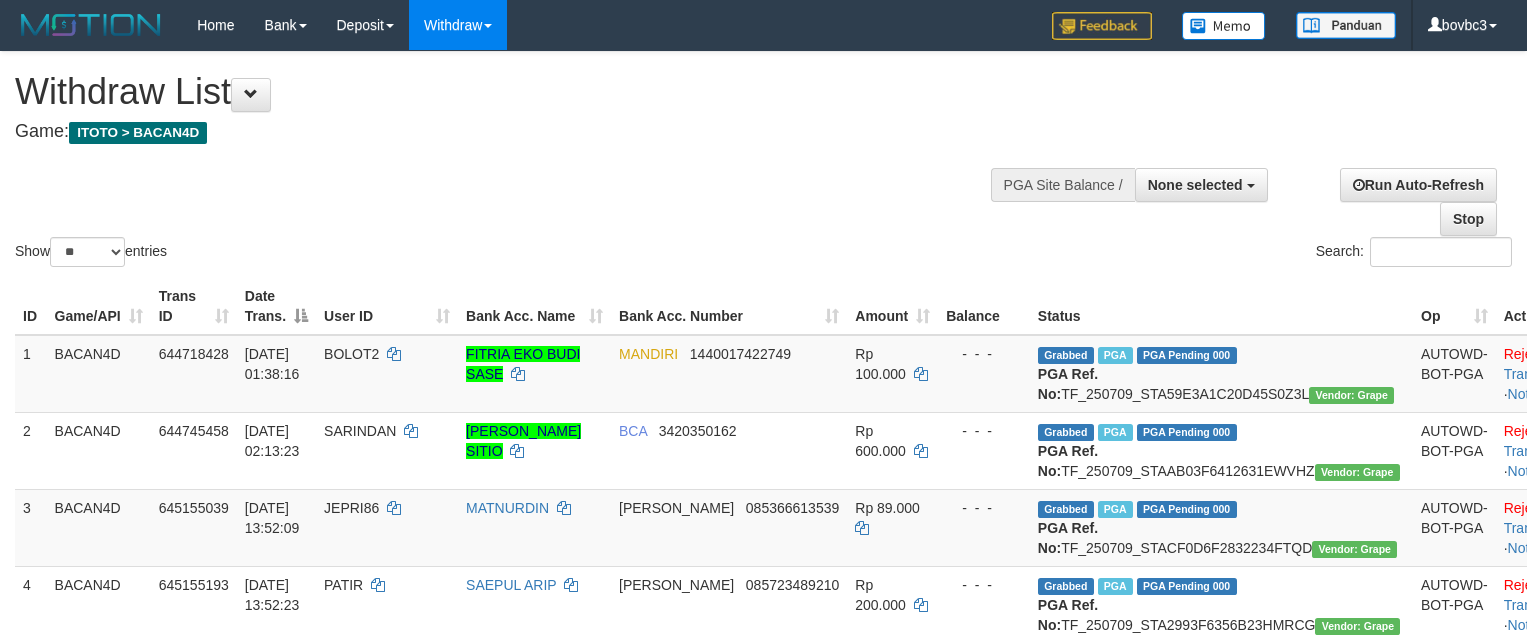 select 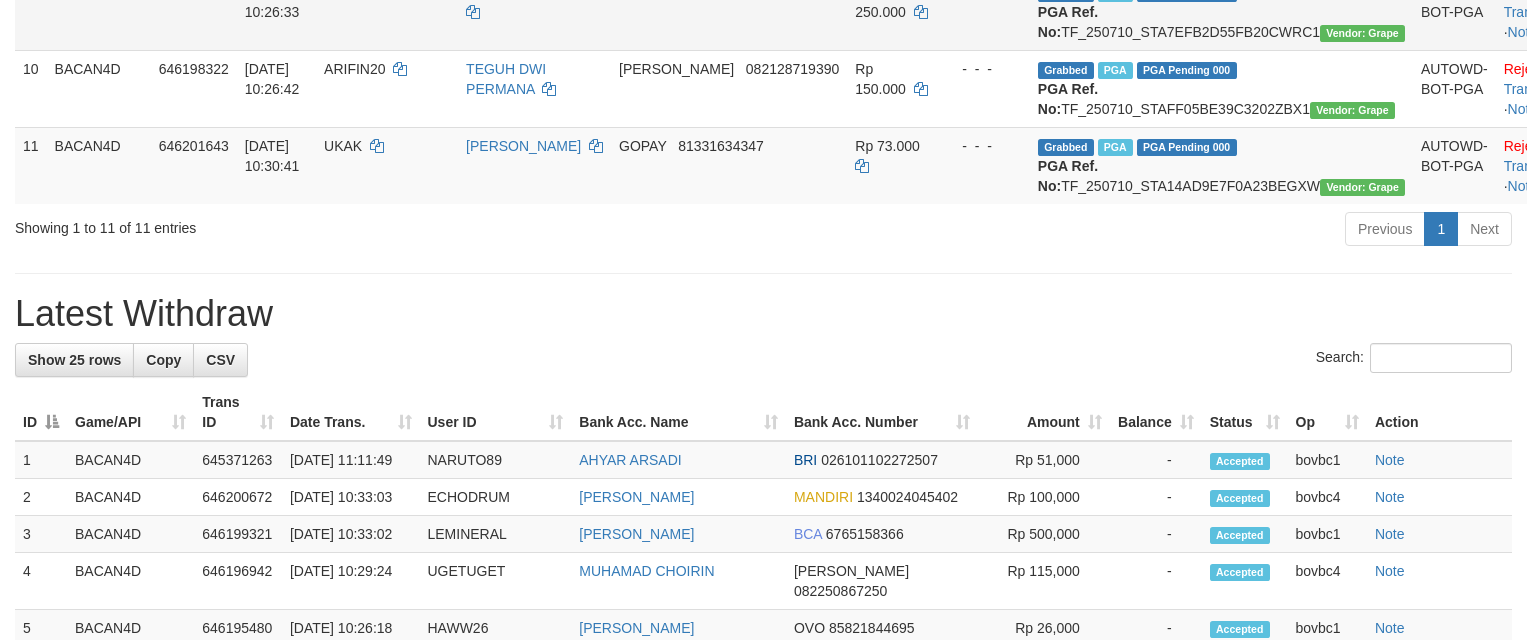 scroll, scrollTop: 1128, scrollLeft: 0, axis: vertical 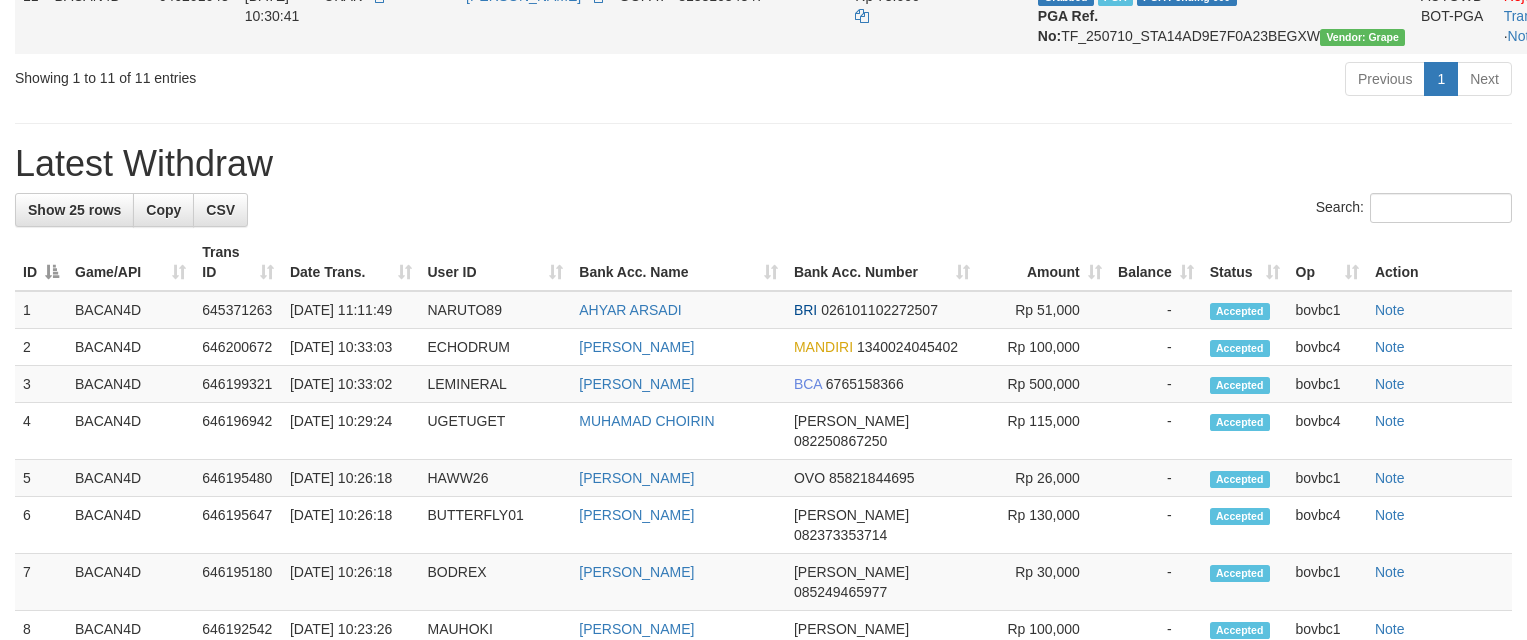 click on "UKAK" at bounding box center (343, -4) 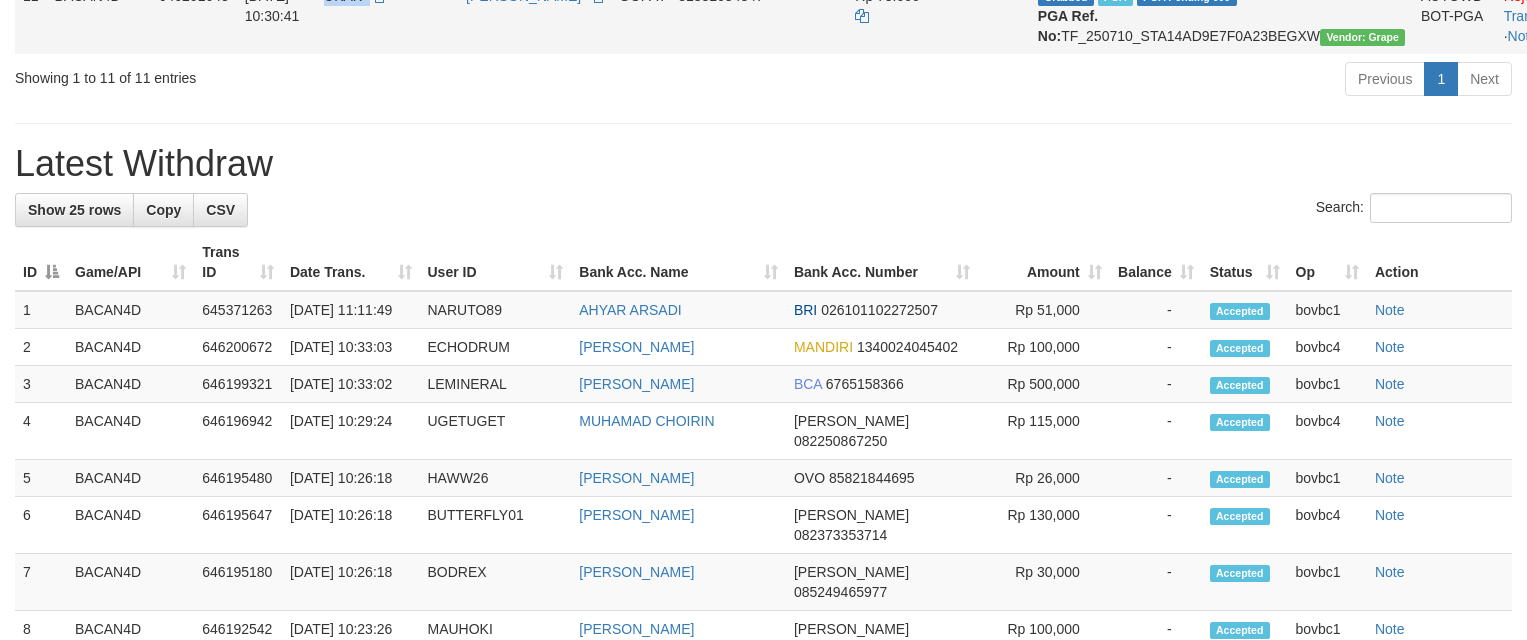 click on "UKAK" at bounding box center (343, -4) 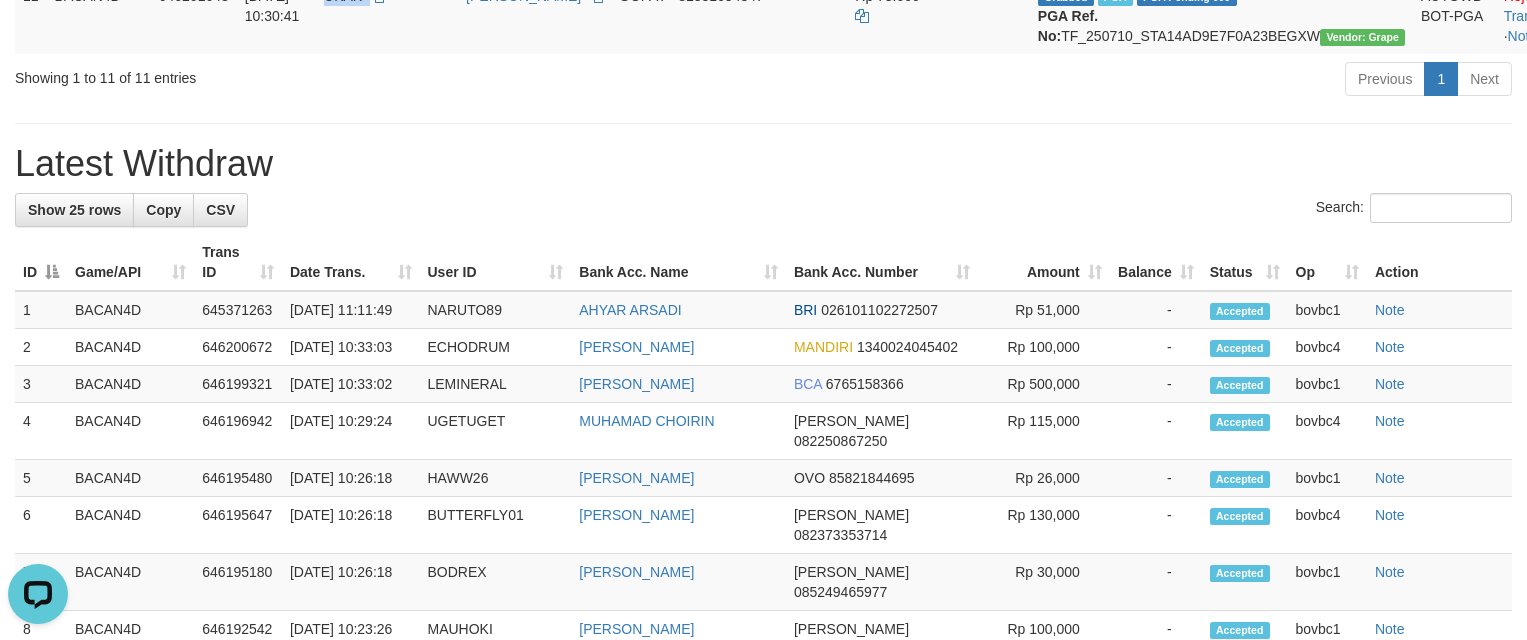 scroll, scrollTop: 0, scrollLeft: 0, axis: both 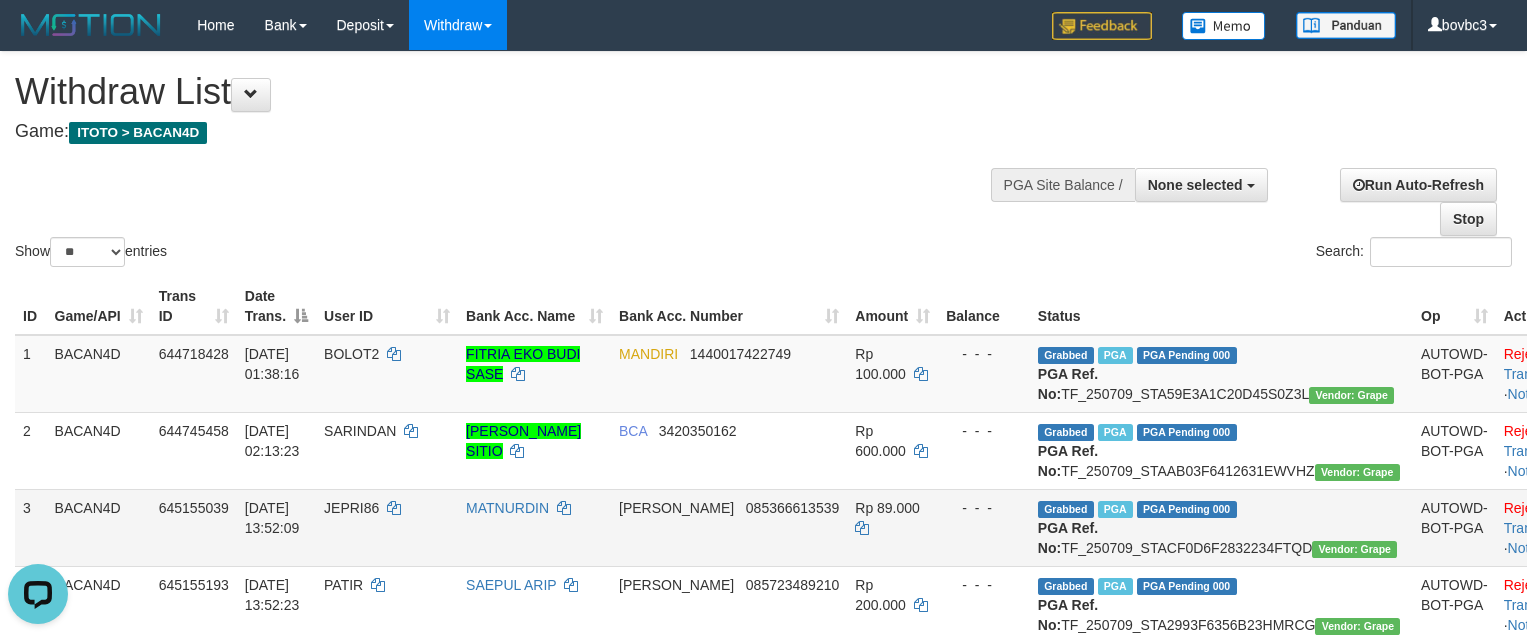 click on "MATNURDIN" at bounding box center [534, 527] 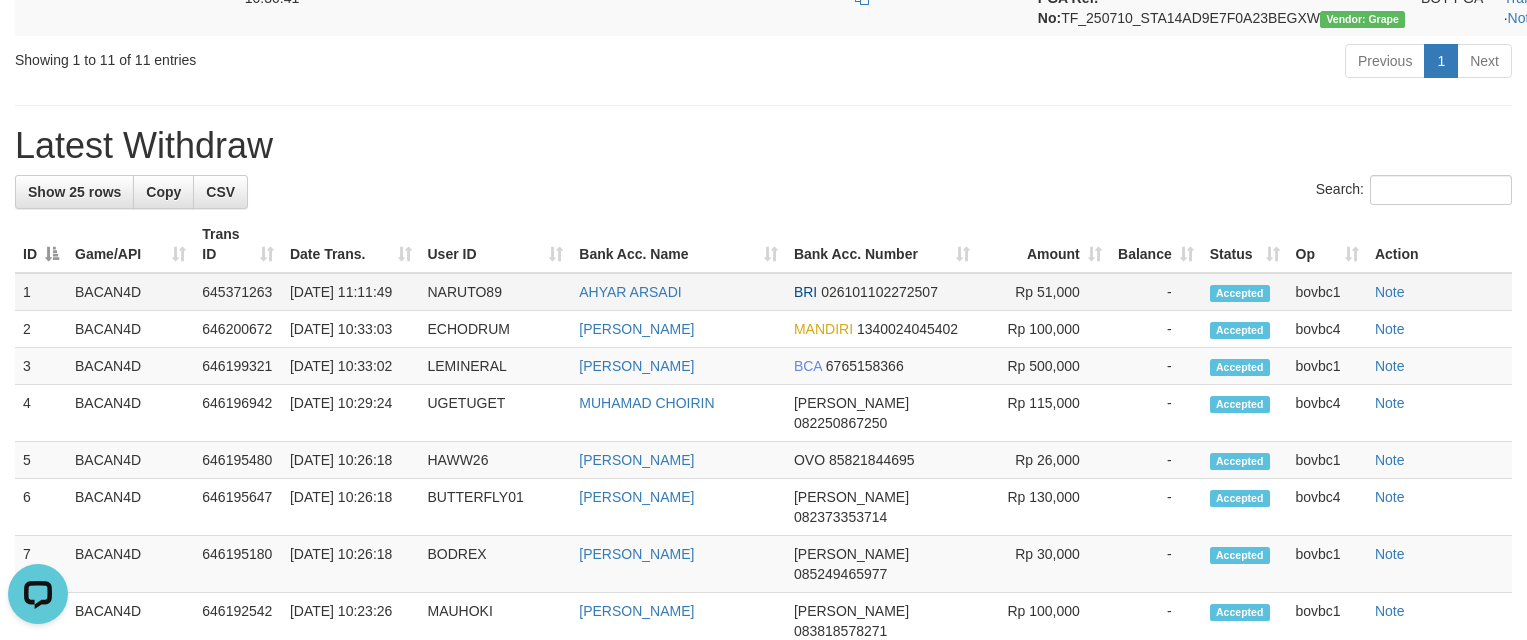 scroll, scrollTop: 1200, scrollLeft: 0, axis: vertical 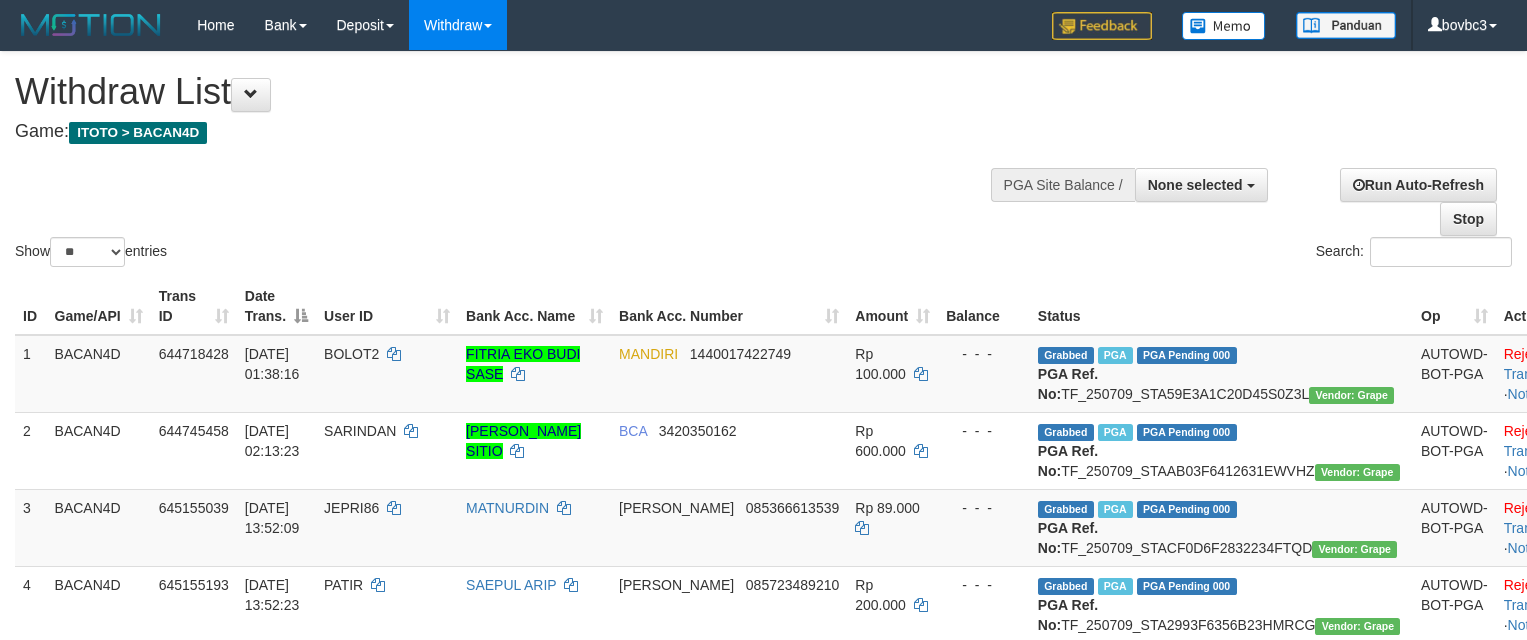 select 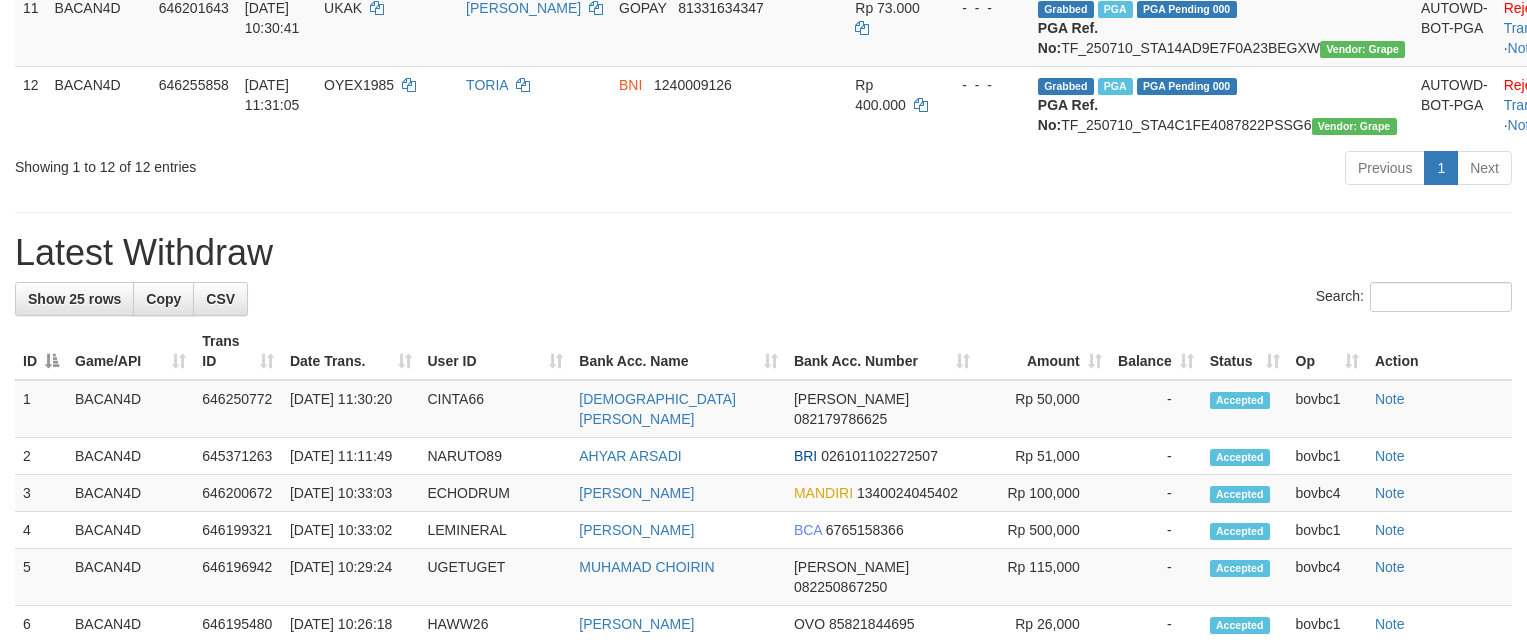 scroll, scrollTop: 1105, scrollLeft: 0, axis: vertical 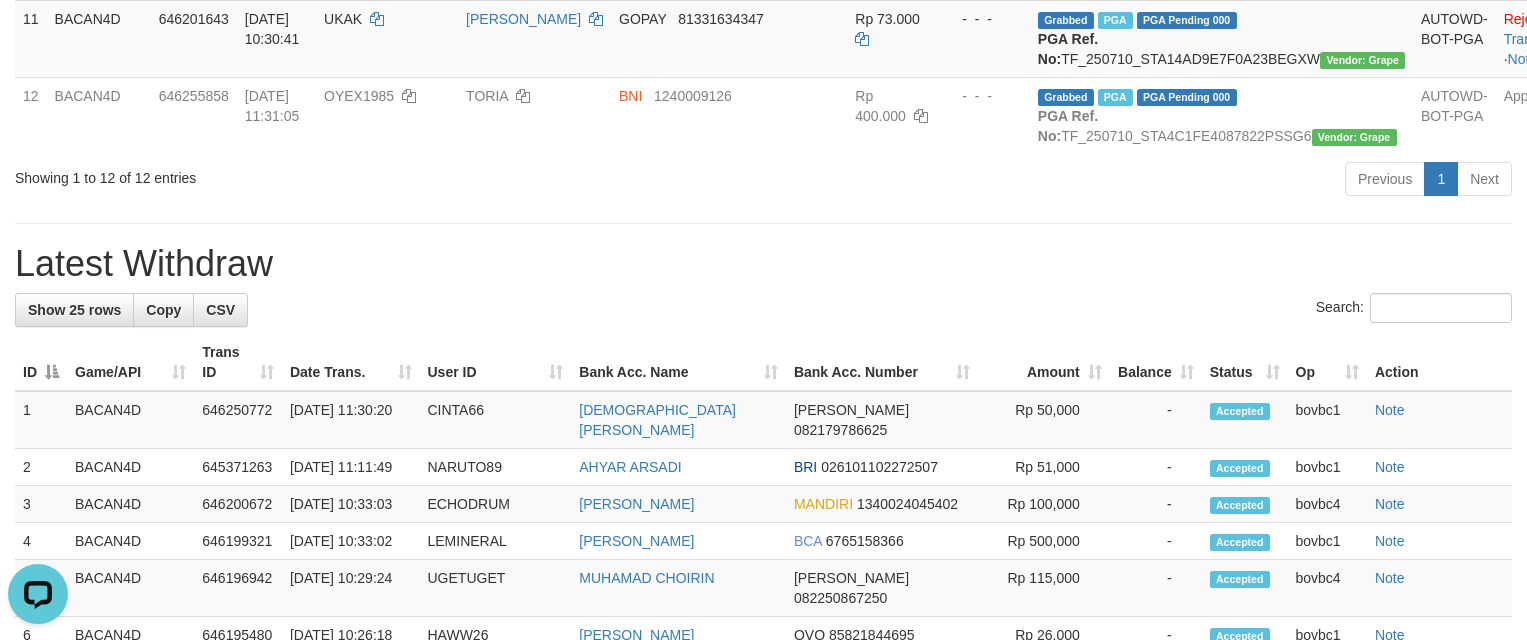 click on "Showing 1 to 12 of 12 entries" at bounding box center [318, 174] 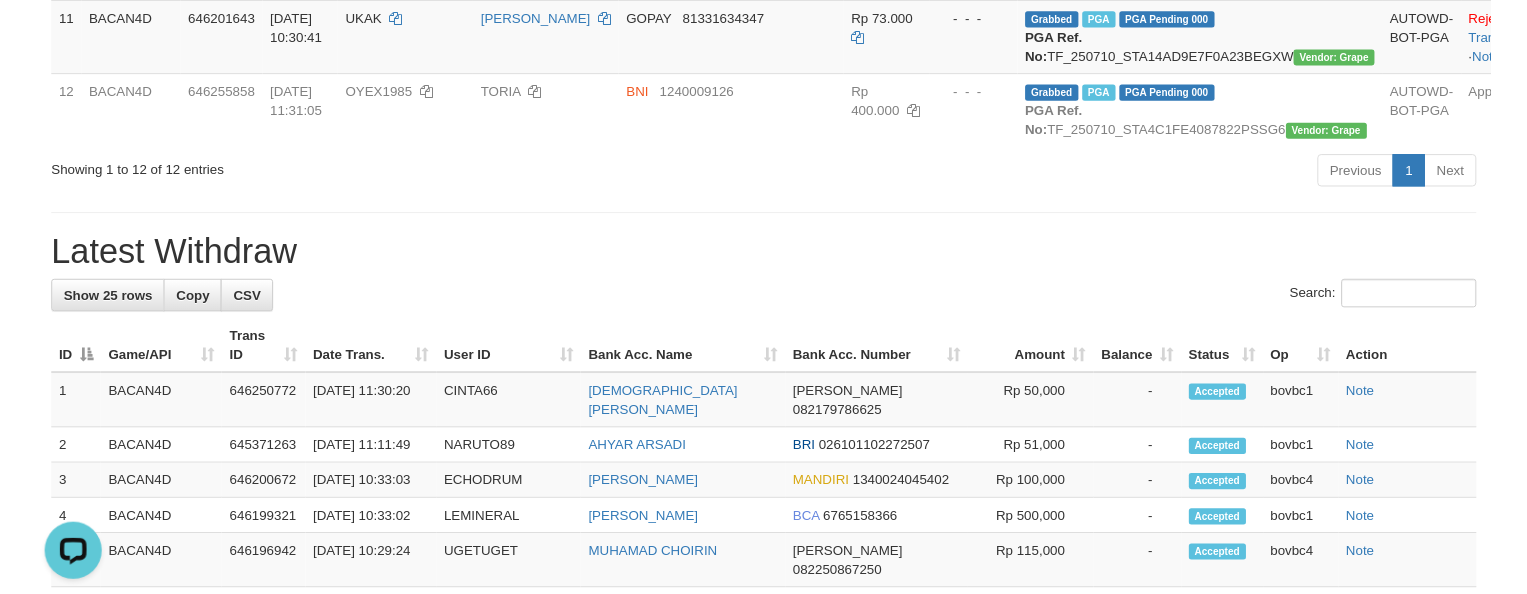 scroll, scrollTop: 1719, scrollLeft: 0, axis: vertical 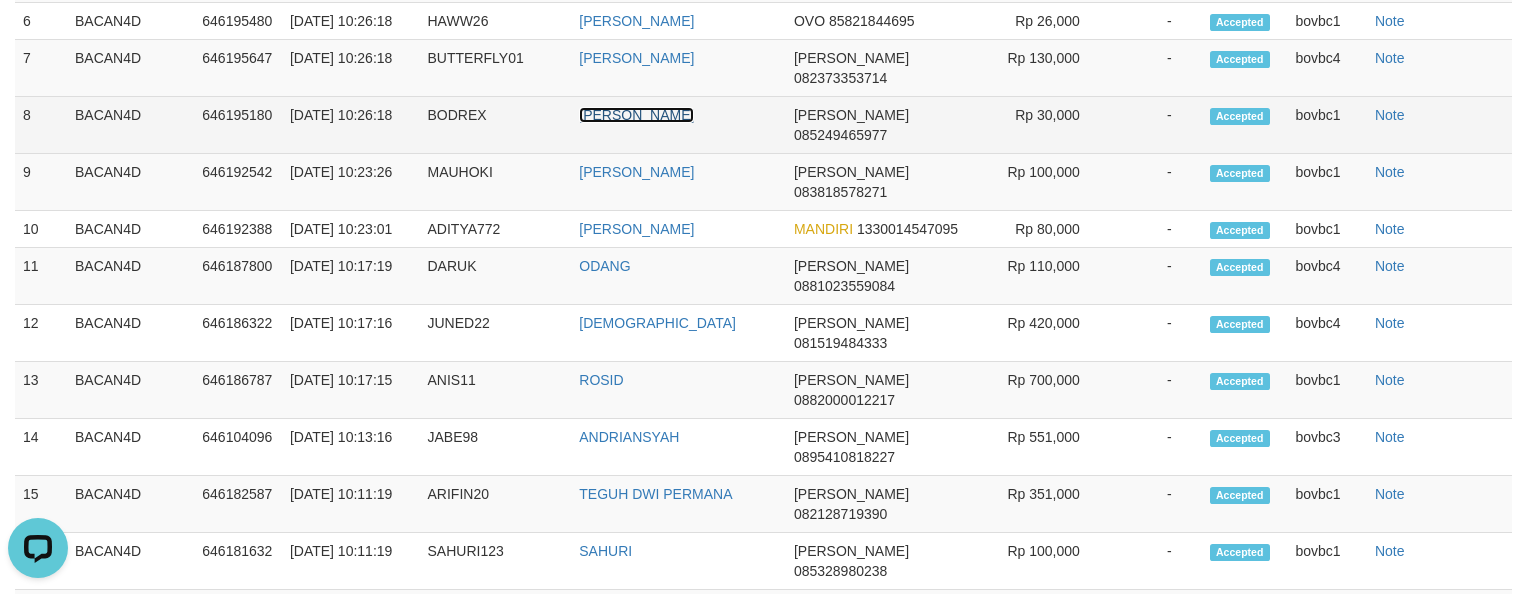 click on "LITA APRIANI" at bounding box center [636, 115] 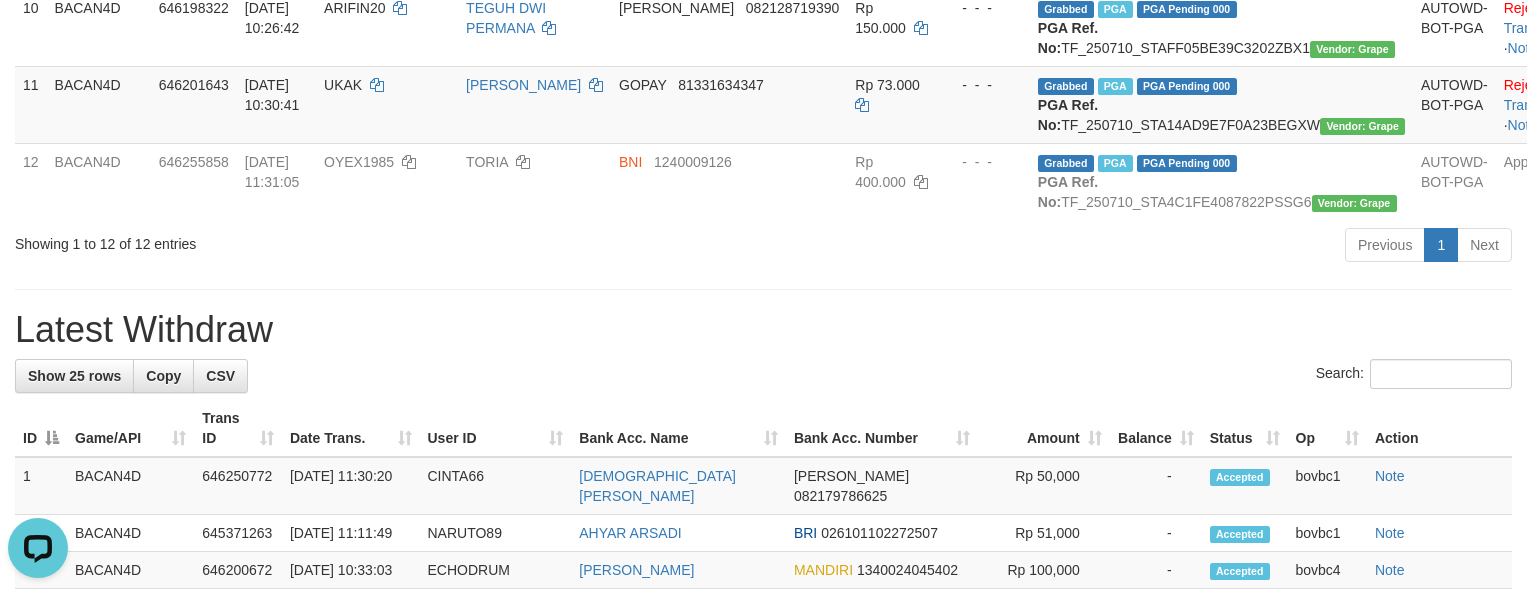 scroll, scrollTop: 985, scrollLeft: 0, axis: vertical 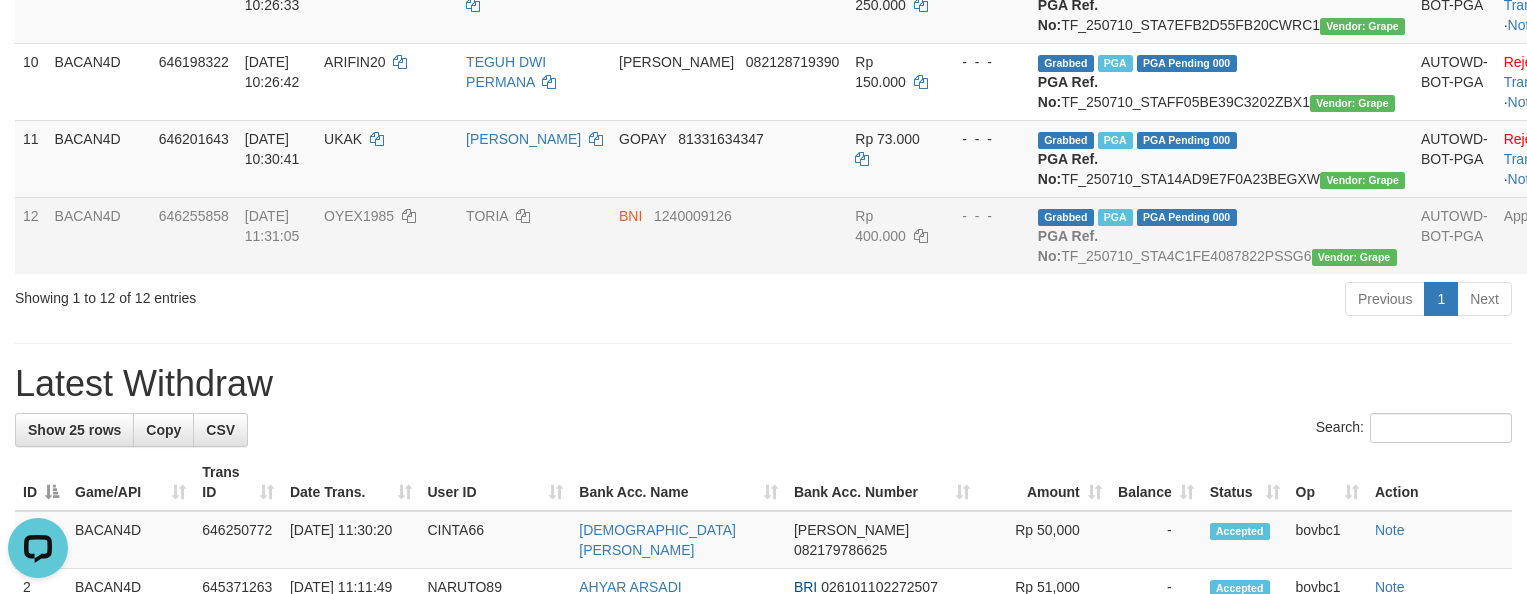 click on "TORIA" at bounding box center (534, 235) 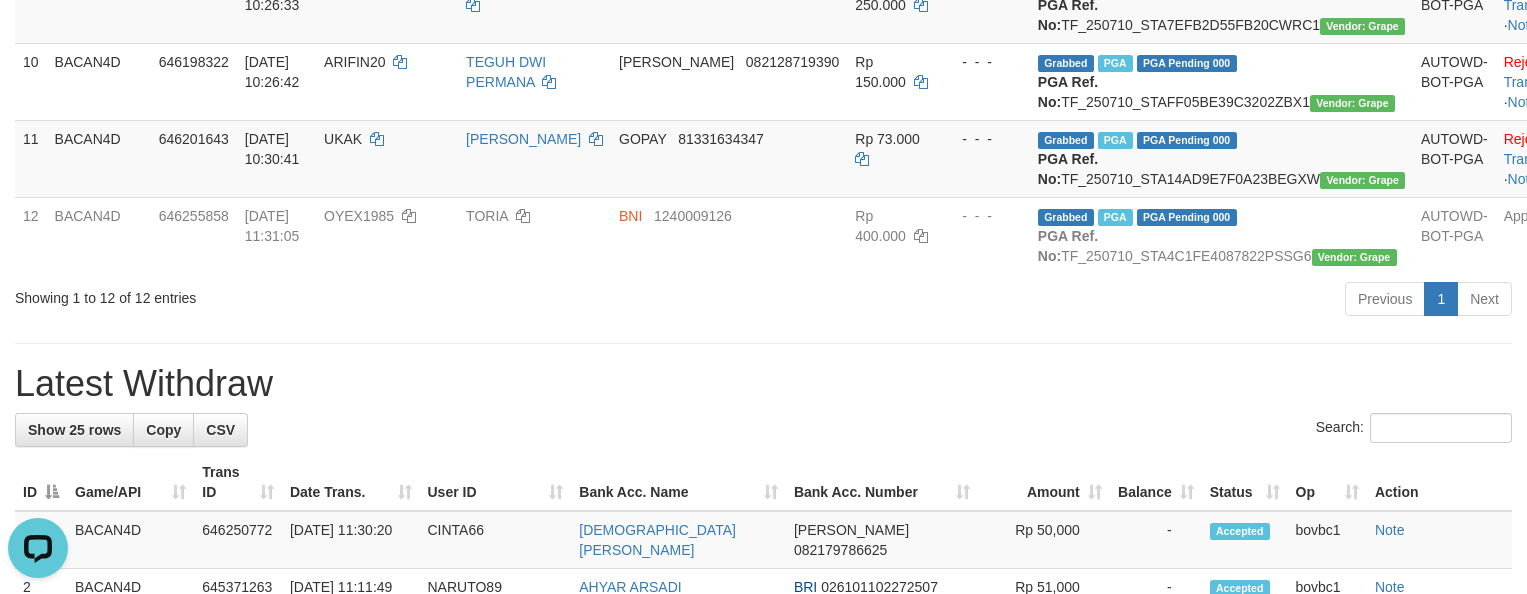 scroll, scrollTop: 0, scrollLeft: 0, axis: both 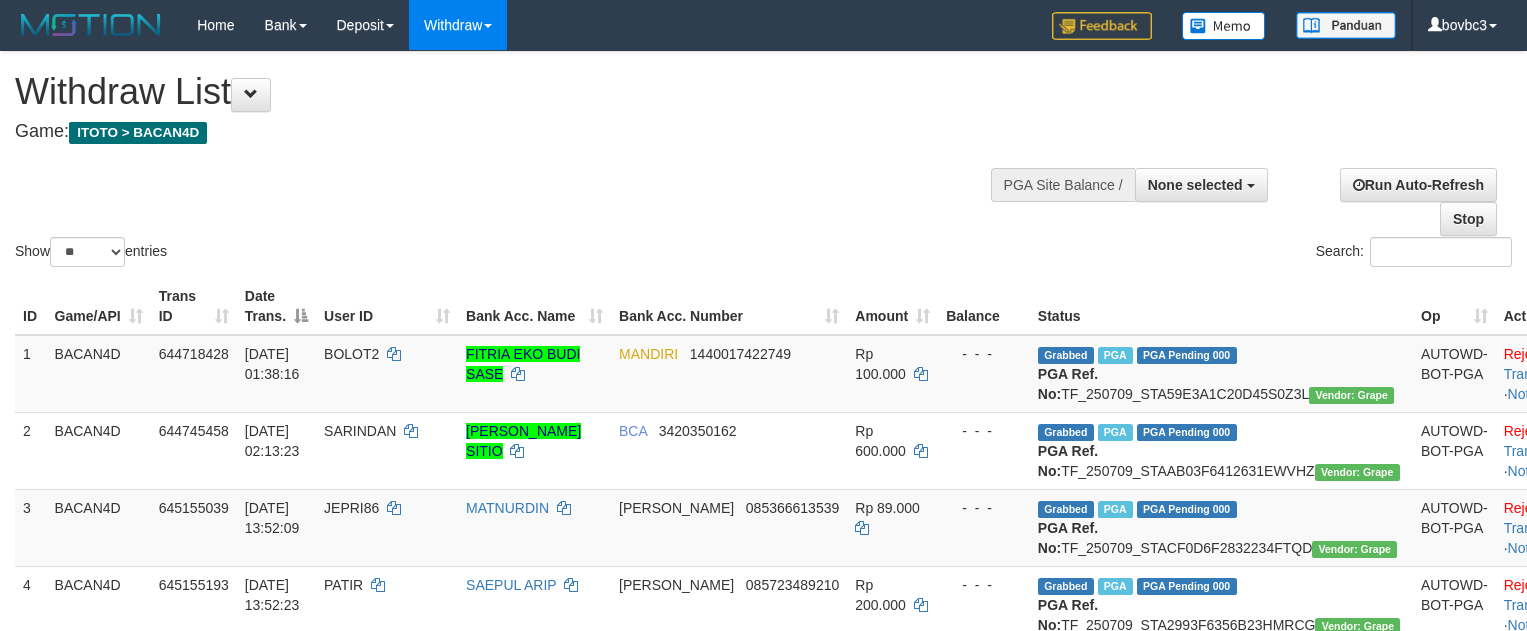 select 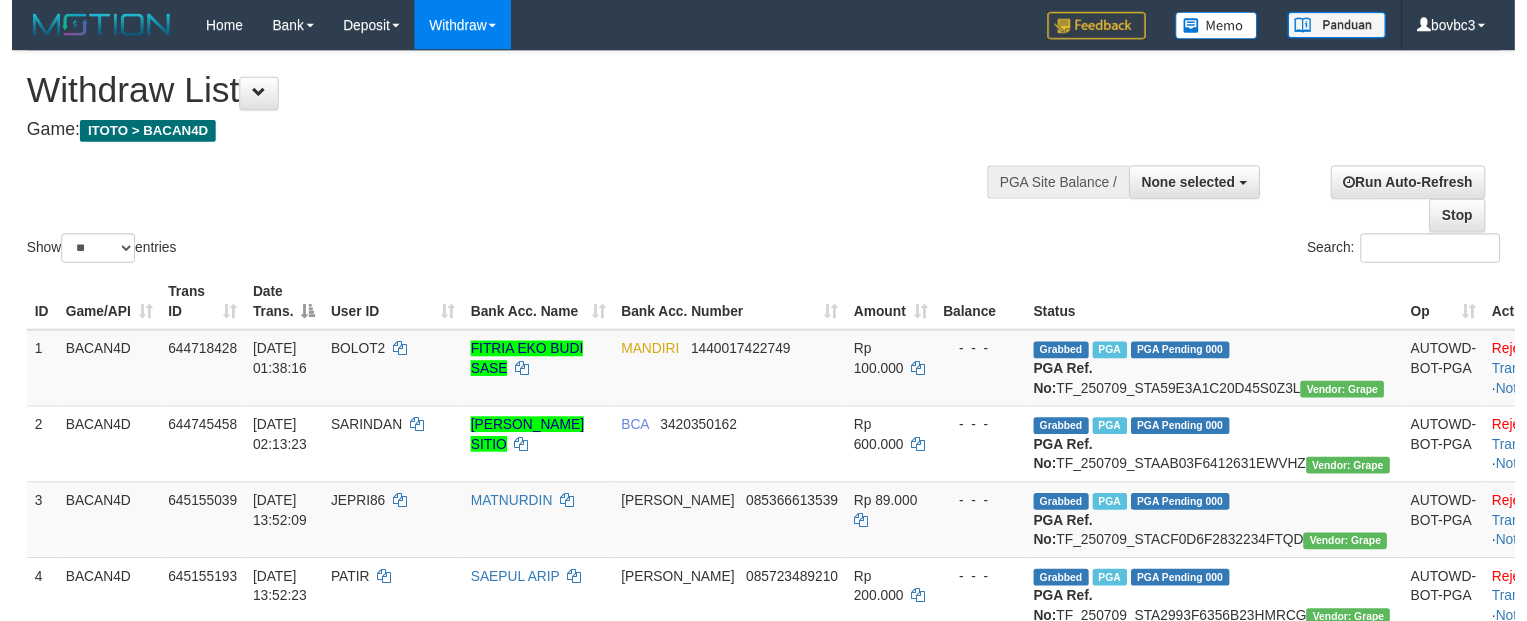 scroll, scrollTop: 0, scrollLeft: 0, axis: both 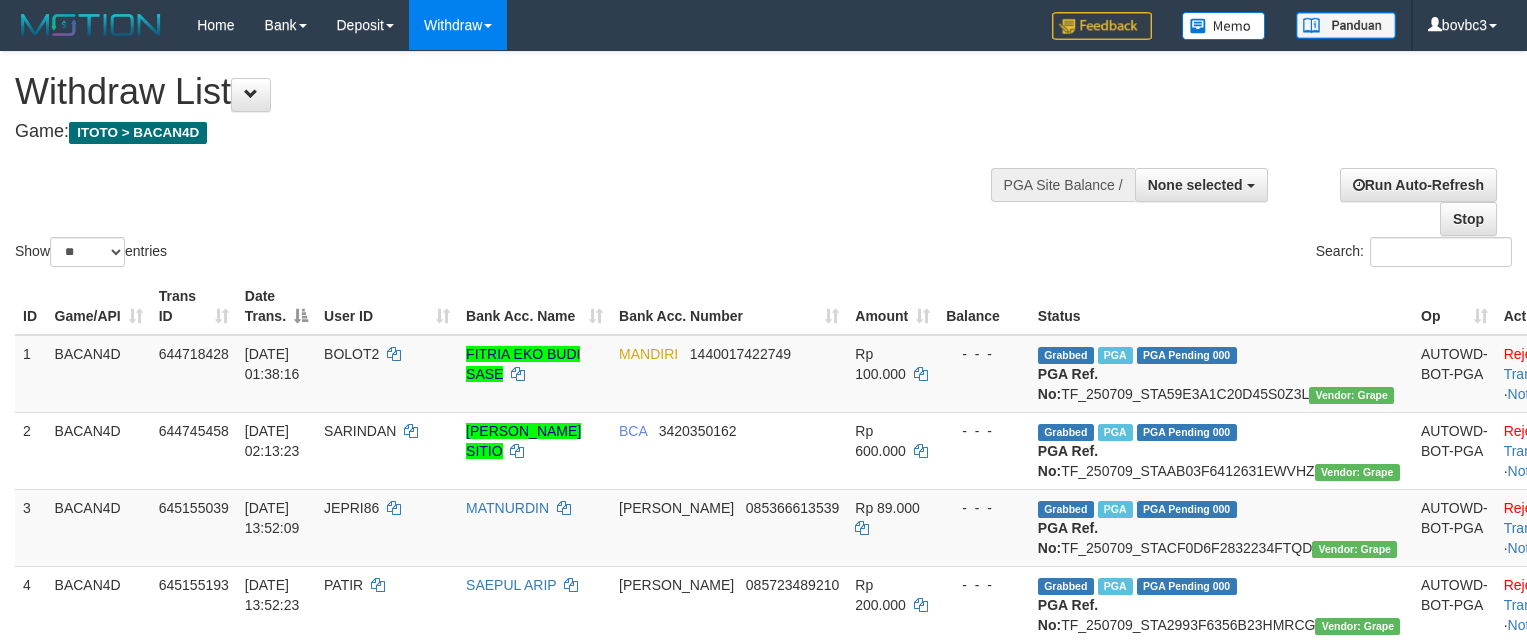 click on "Show  ** ** ** ***  entries Search:" at bounding box center (763, 161) 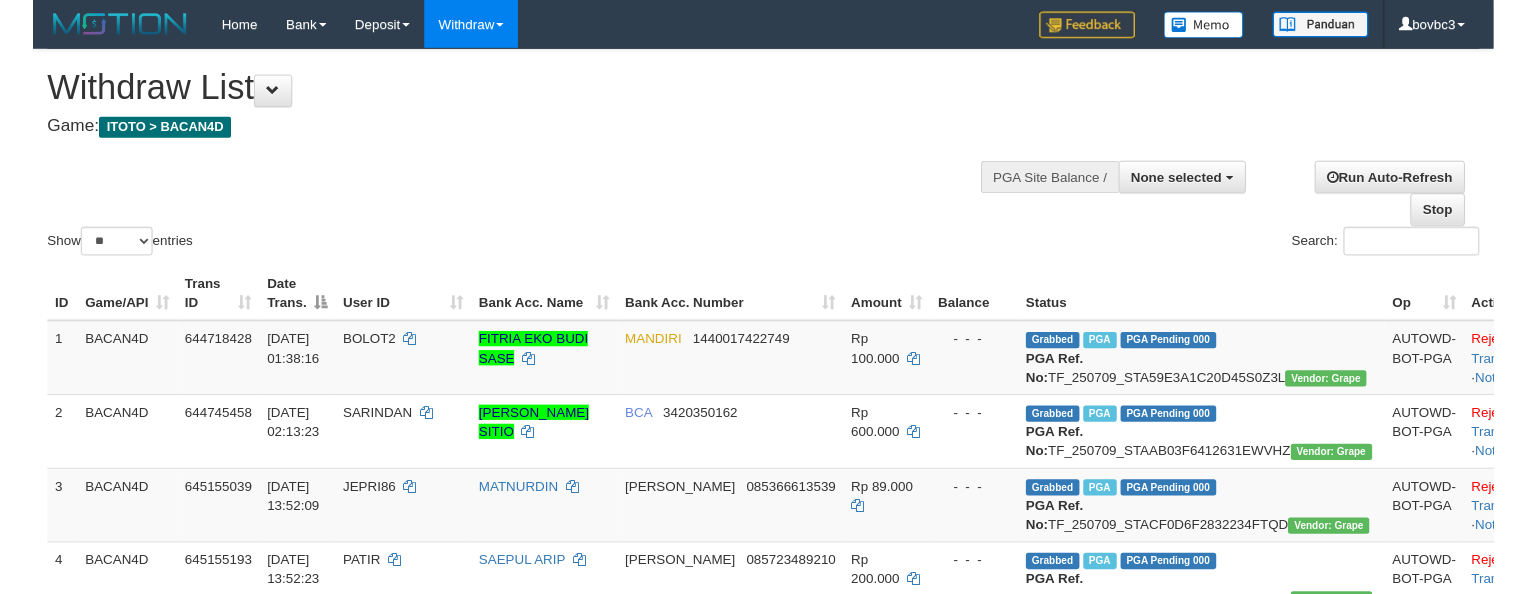 scroll, scrollTop: 630, scrollLeft: 0, axis: vertical 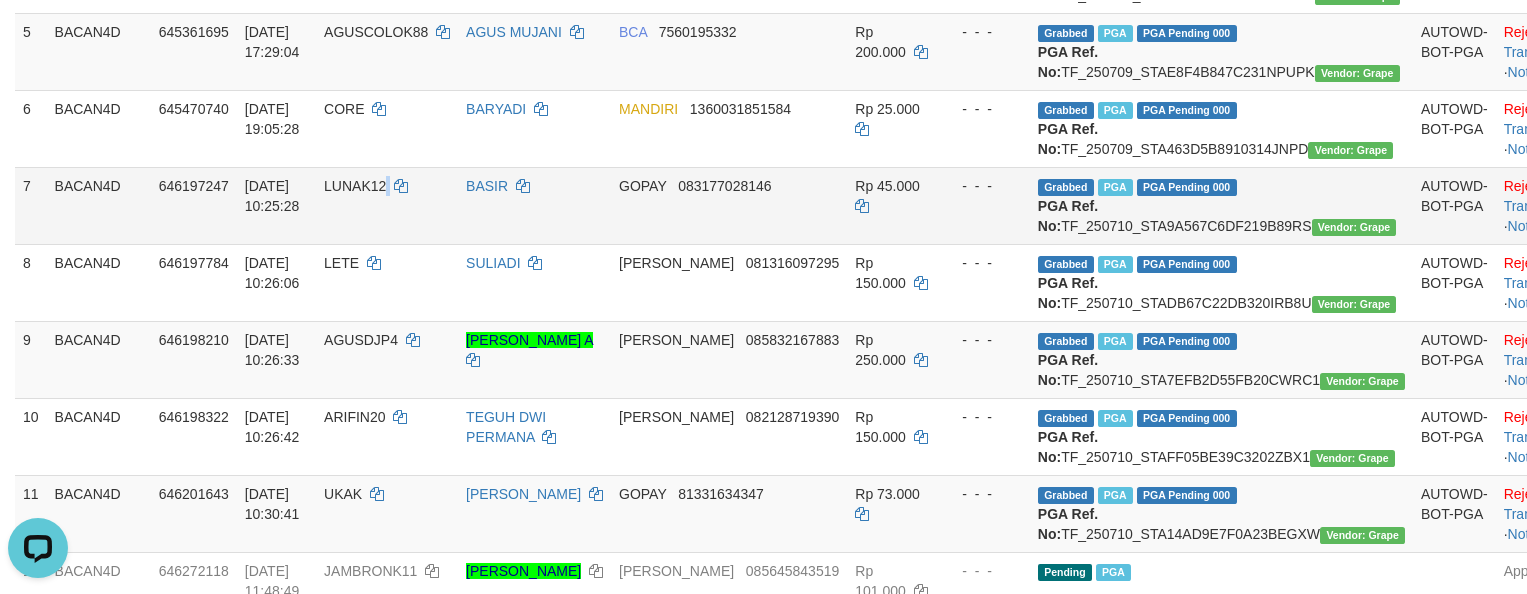 click on "LUNAK12" at bounding box center [387, 205] 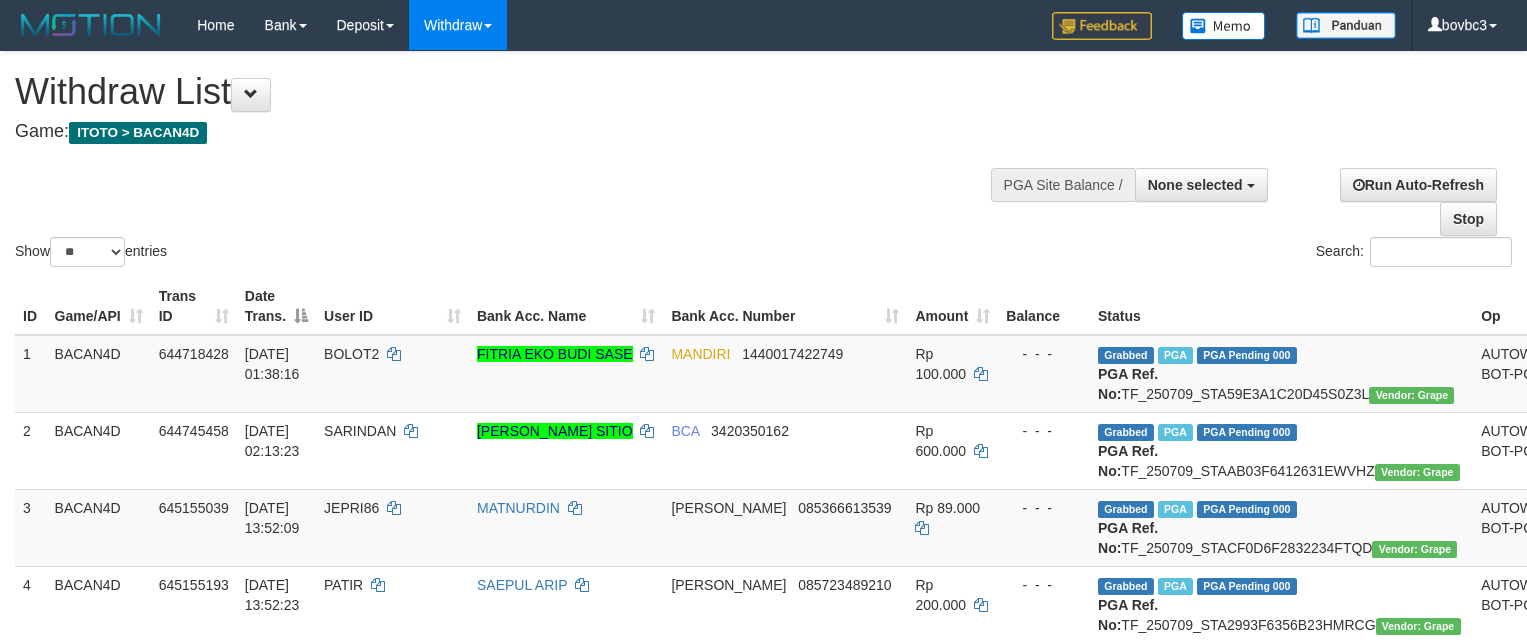 select 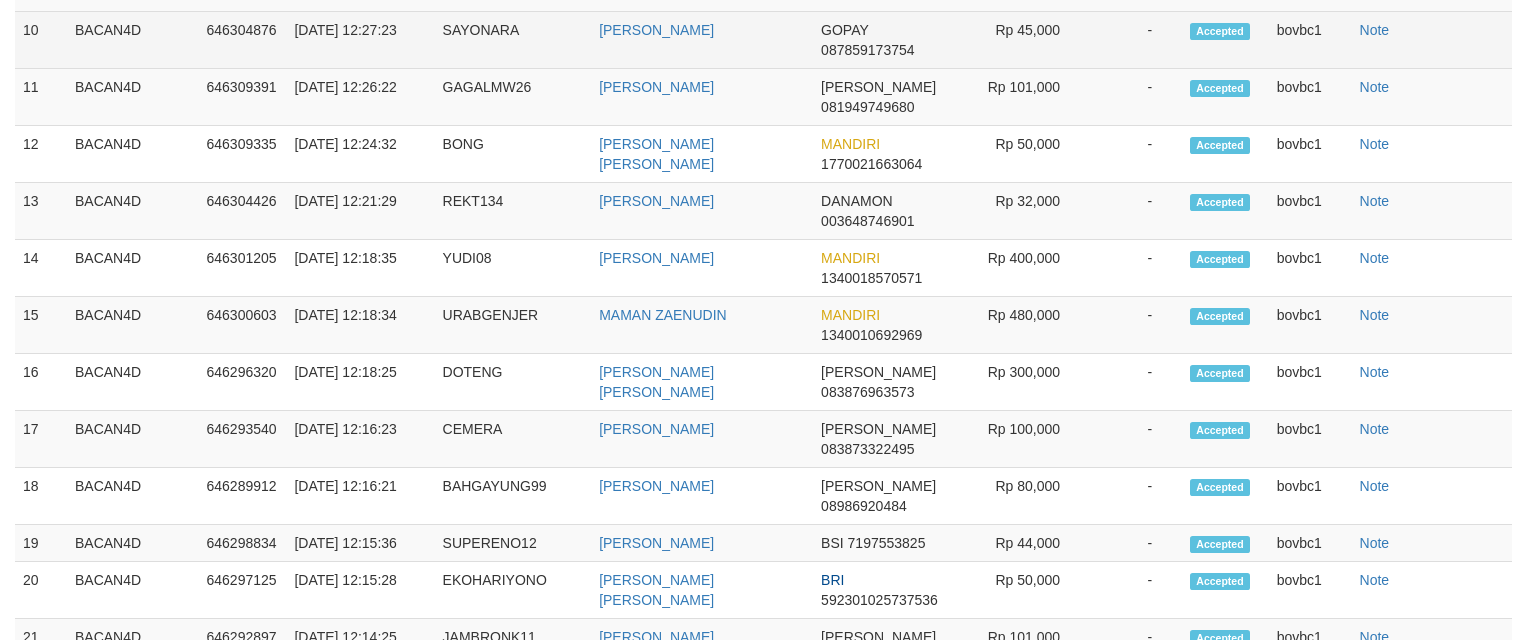 click on "SAYONARA" at bounding box center (513, 40) 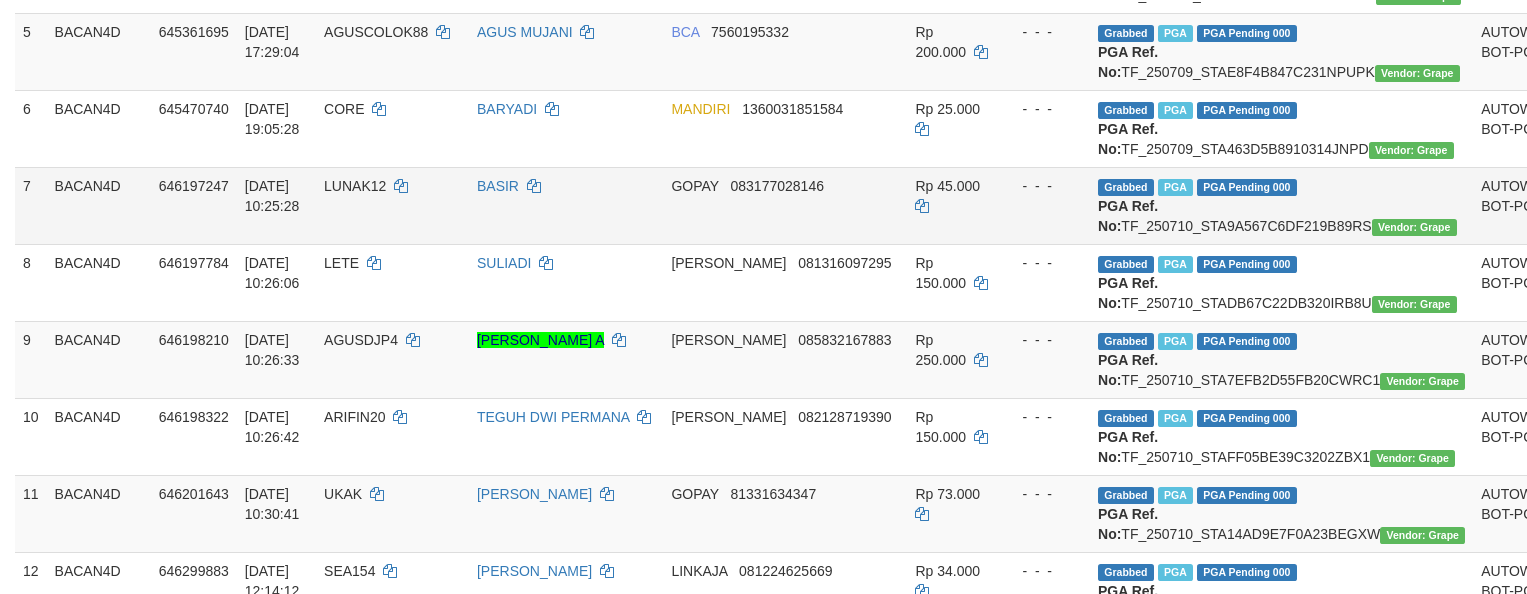 scroll, scrollTop: 1225, scrollLeft: 0, axis: vertical 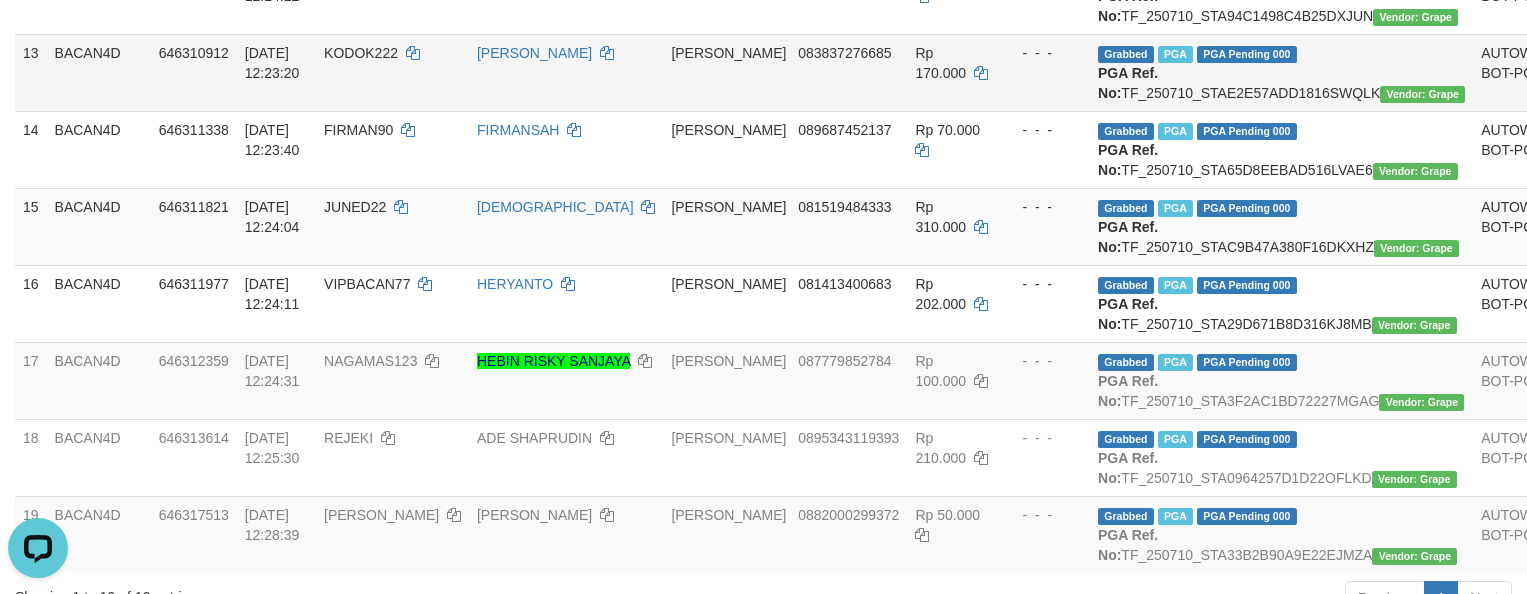 click on "KODOK222" at bounding box center (392, 72) 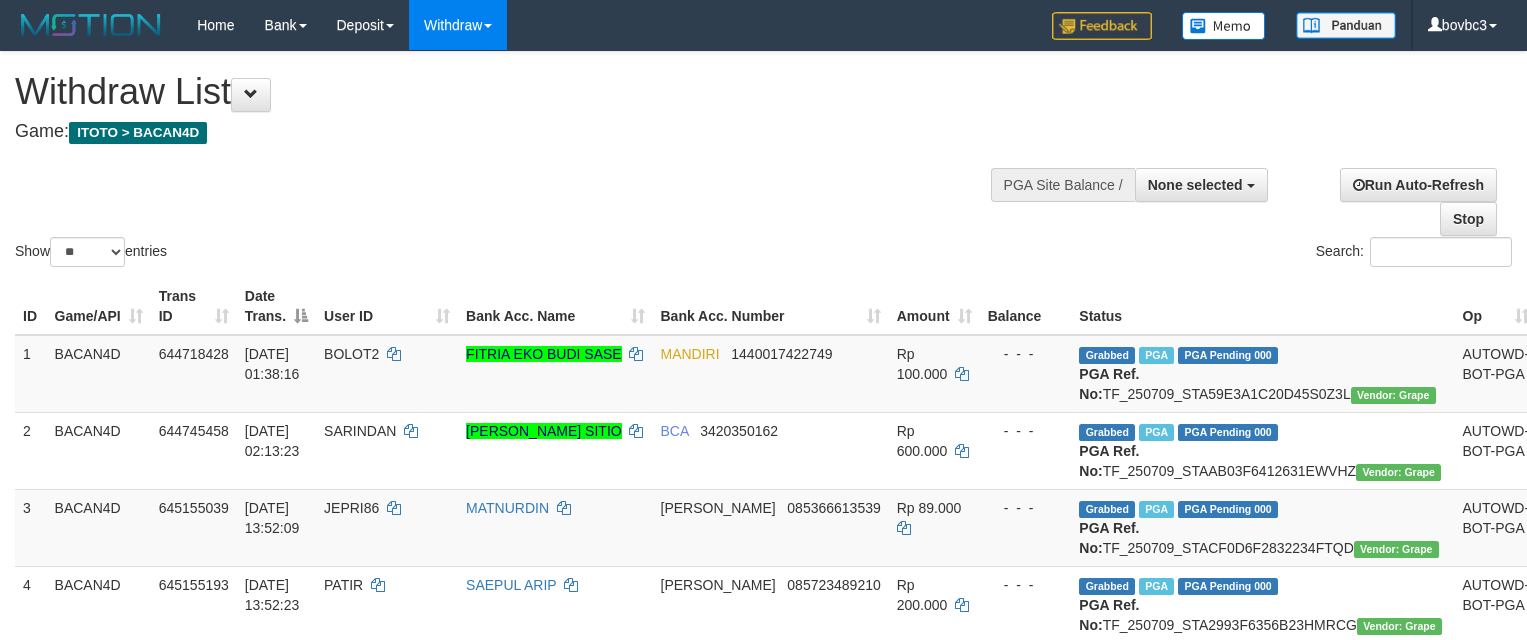 select 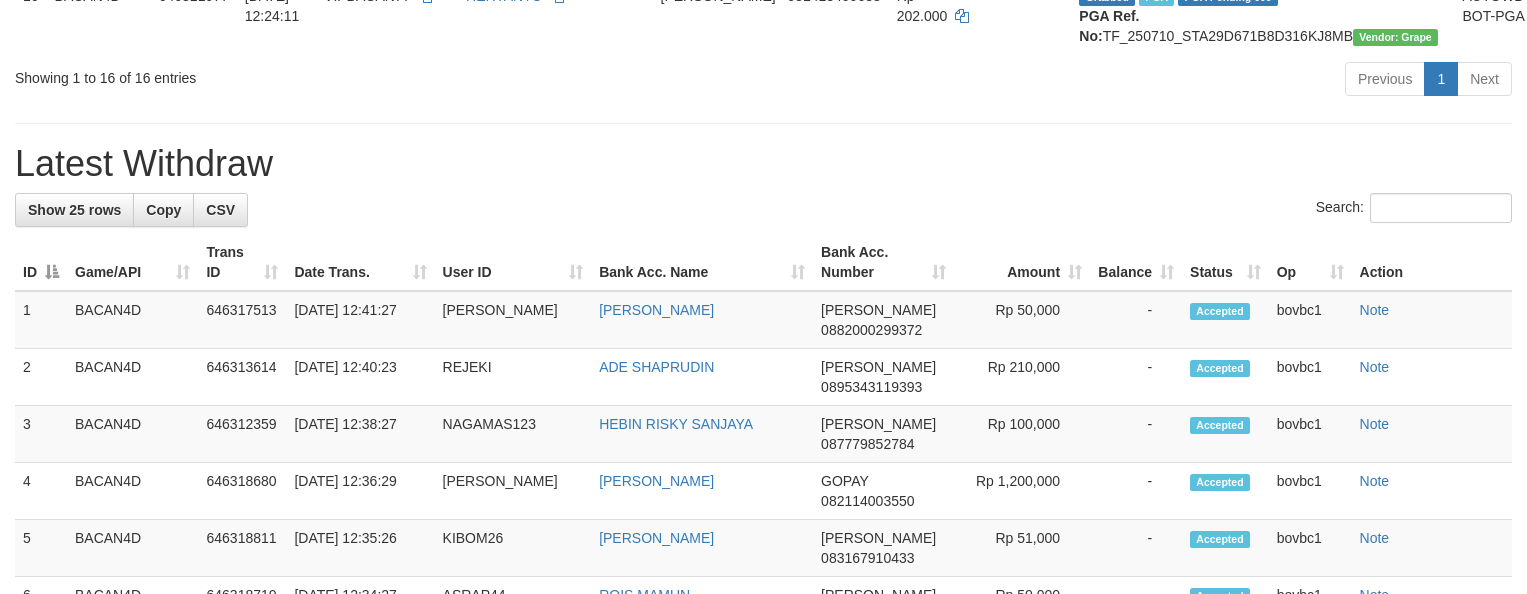 scroll, scrollTop: 1363, scrollLeft: 0, axis: vertical 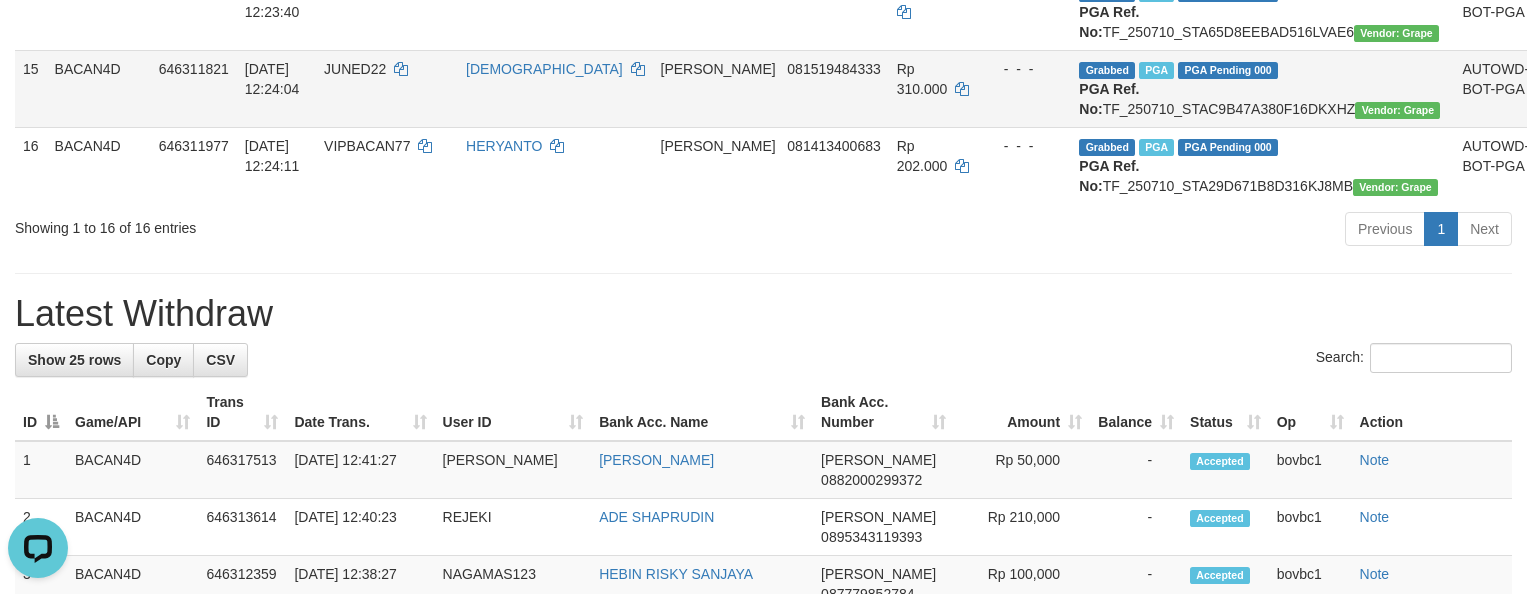 click on "[DEMOGRAPHIC_DATA]" at bounding box center (555, 88) 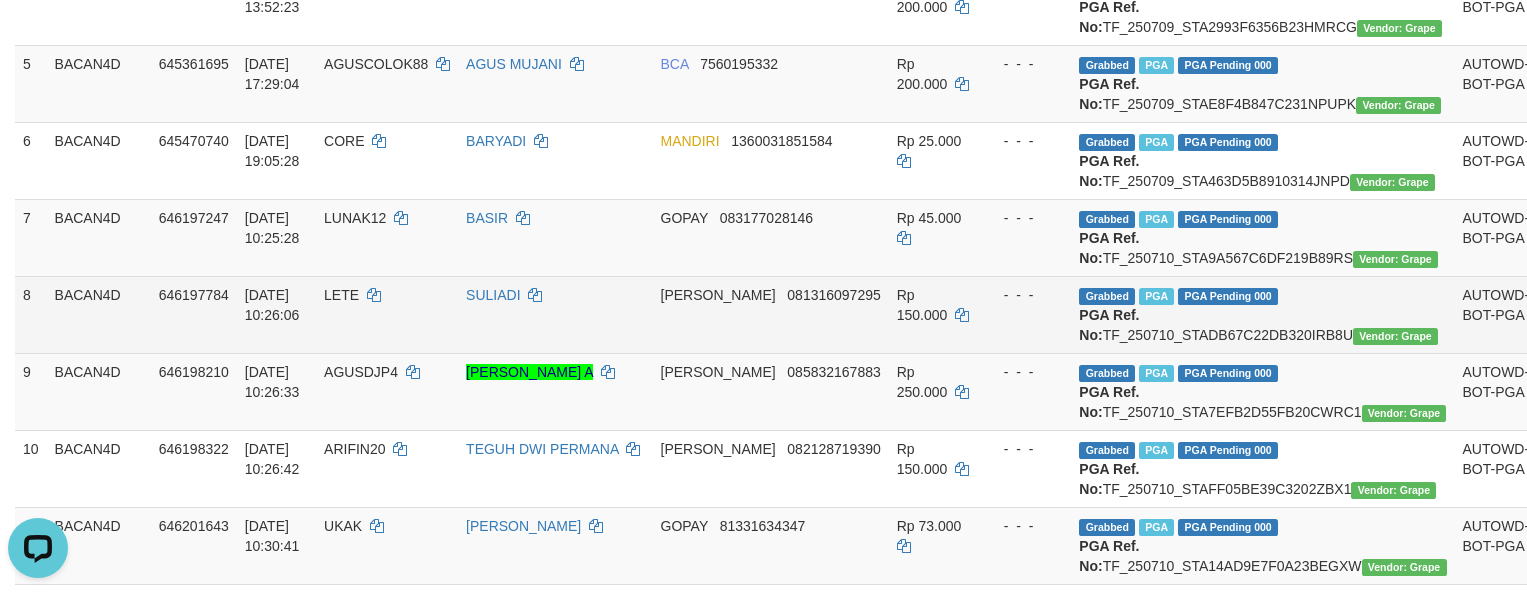 scroll, scrollTop: 1063, scrollLeft: 0, axis: vertical 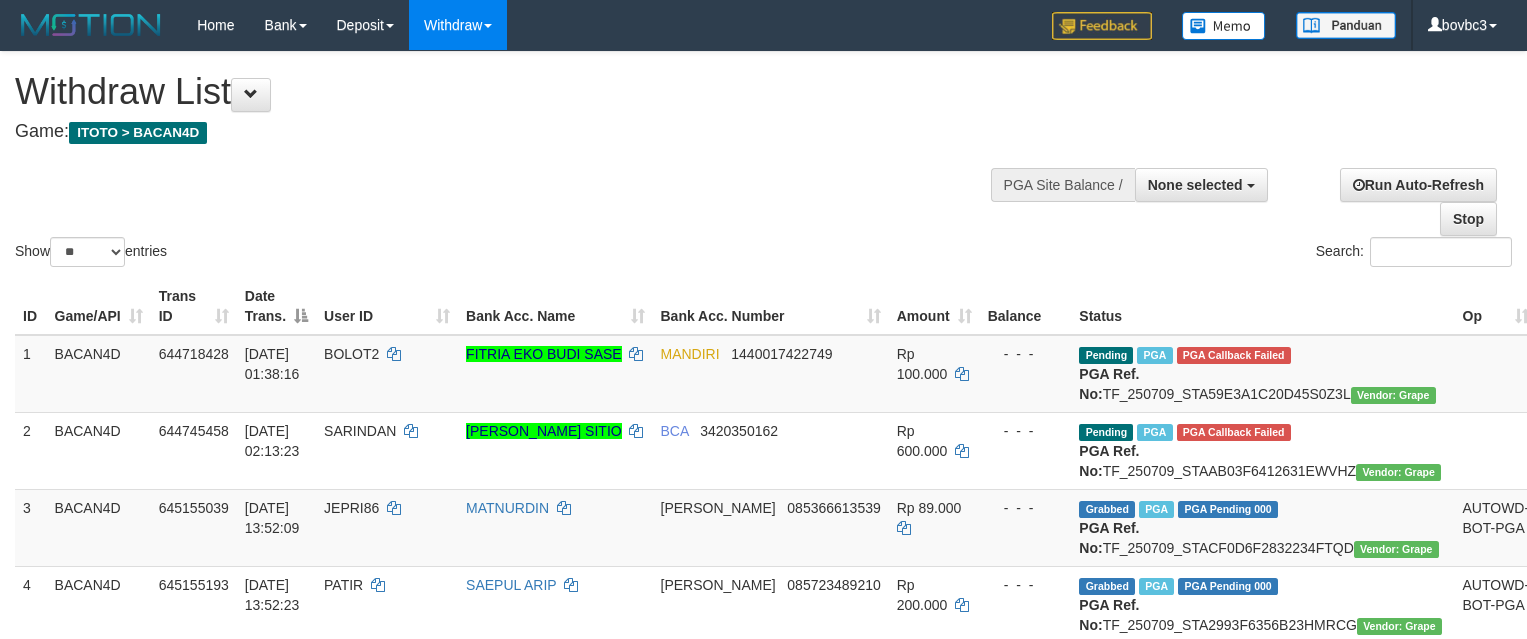 select 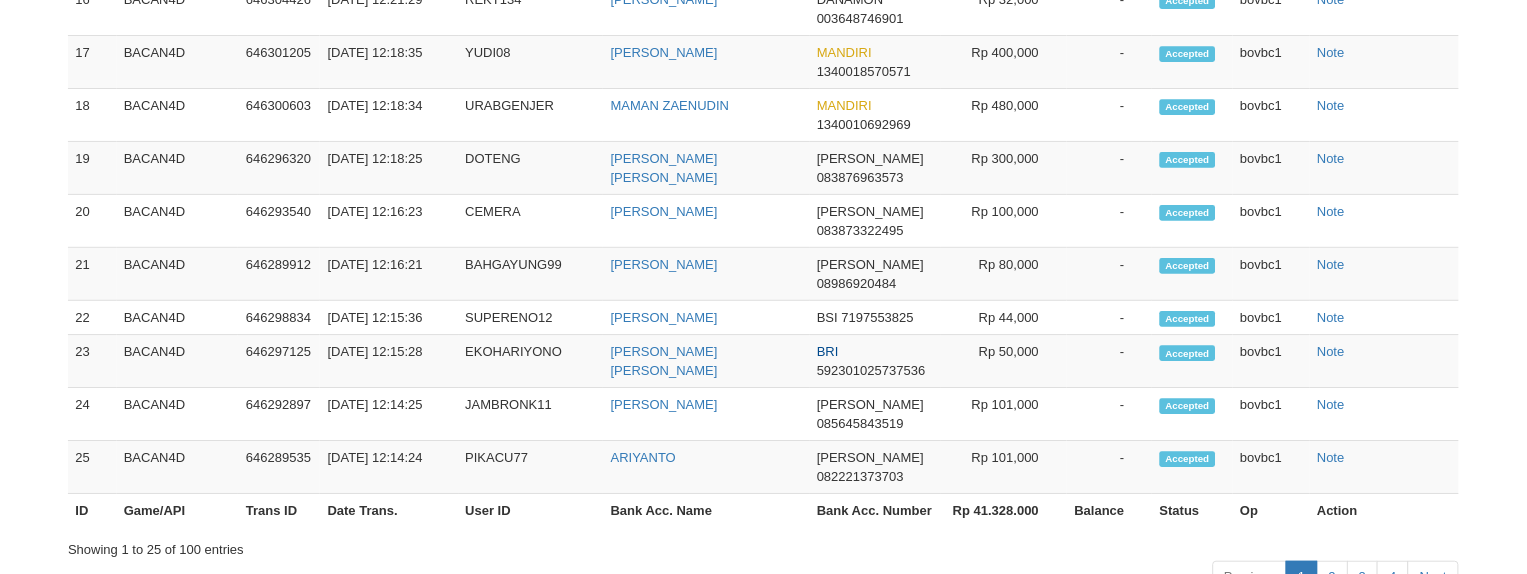 scroll, scrollTop: 1063, scrollLeft: 0, axis: vertical 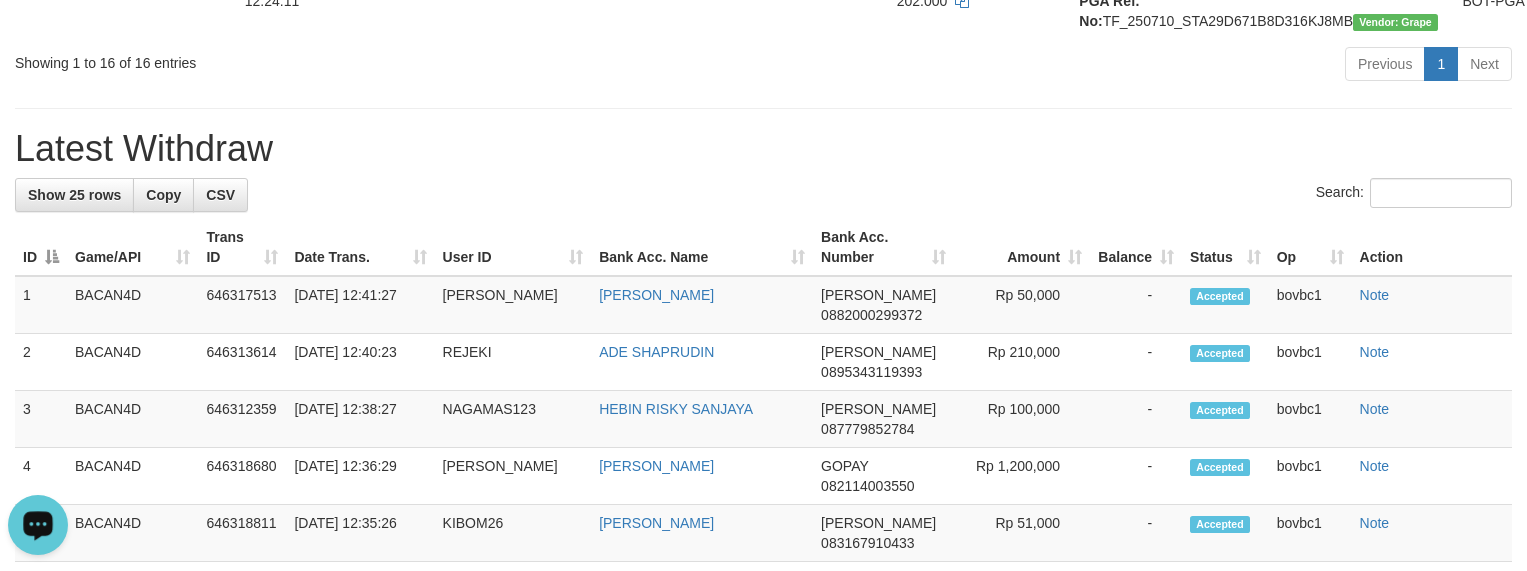 click on "Latest Withdraw" at bounding box center [763, 149] 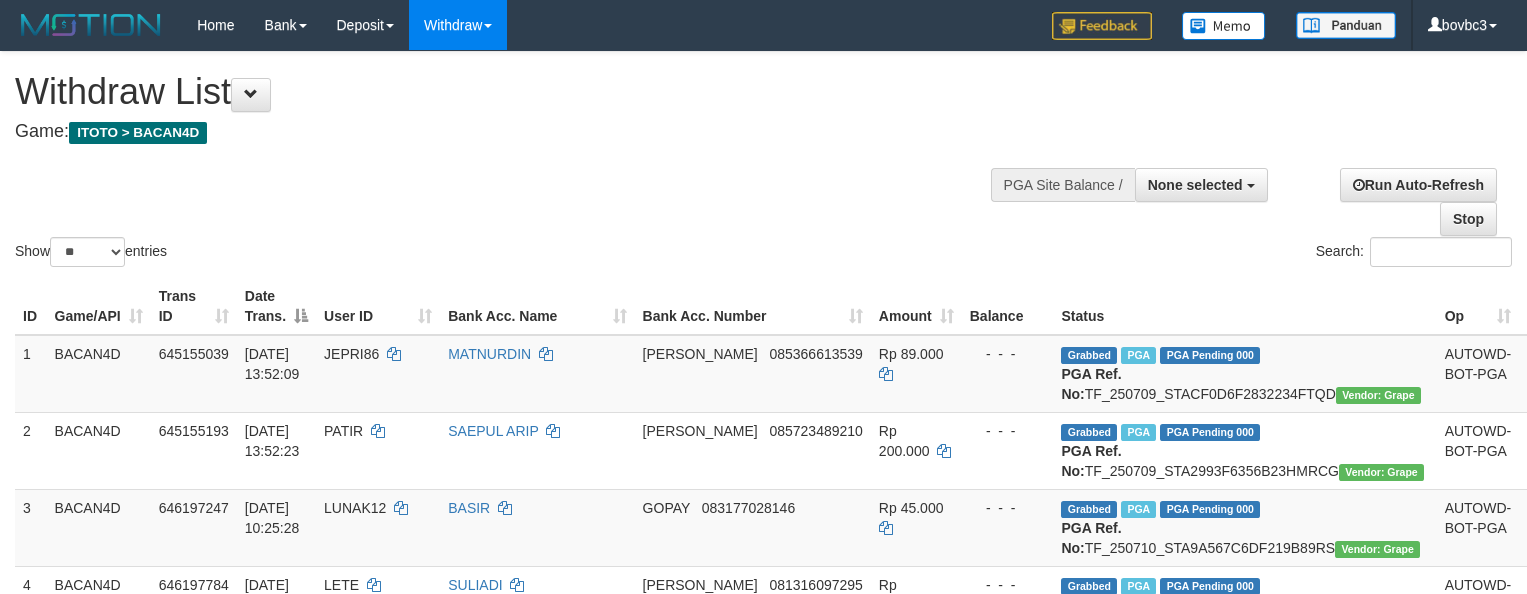 select 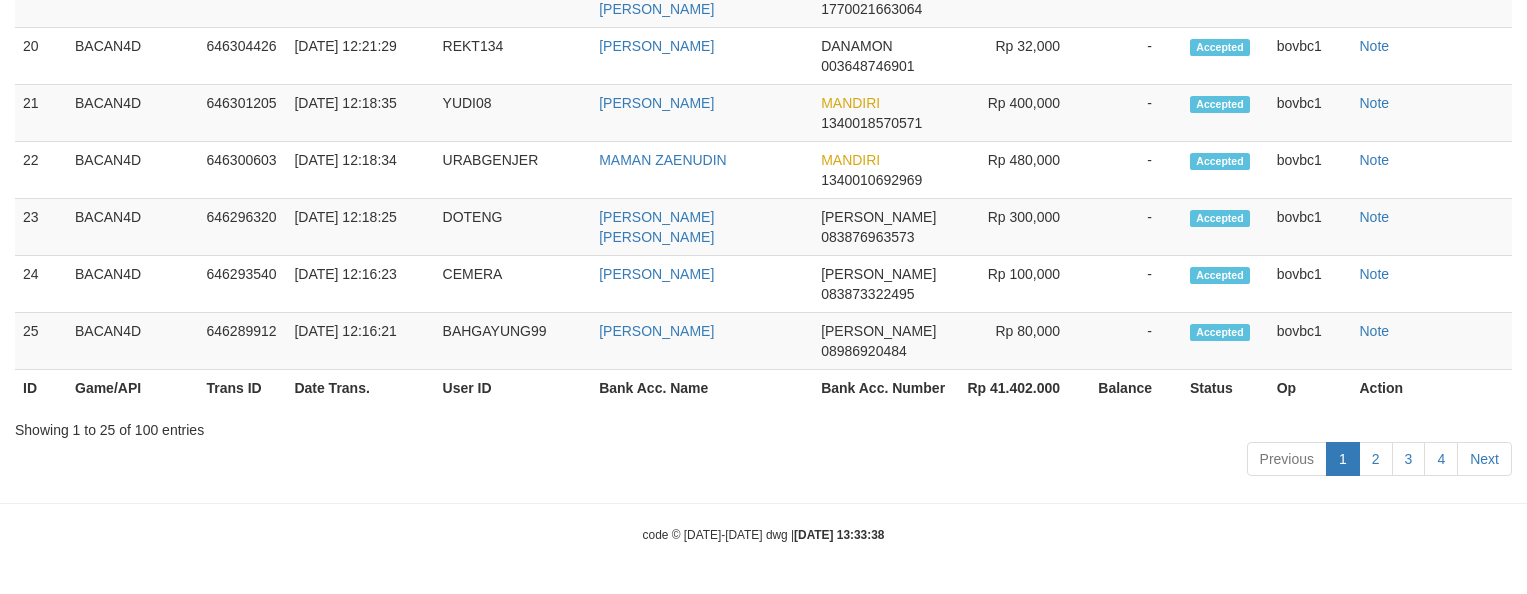 scroll, scrollTop: 1528, scrollLeft: 0, axis: vertical 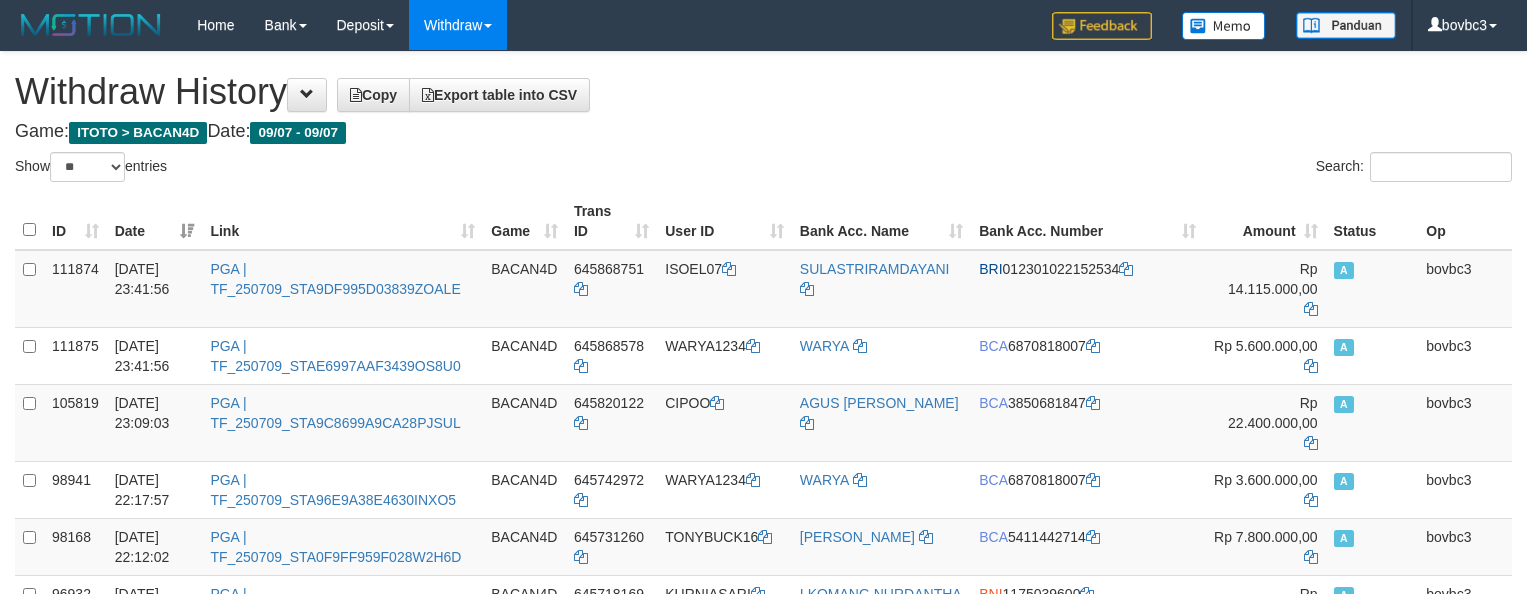 select on "**" 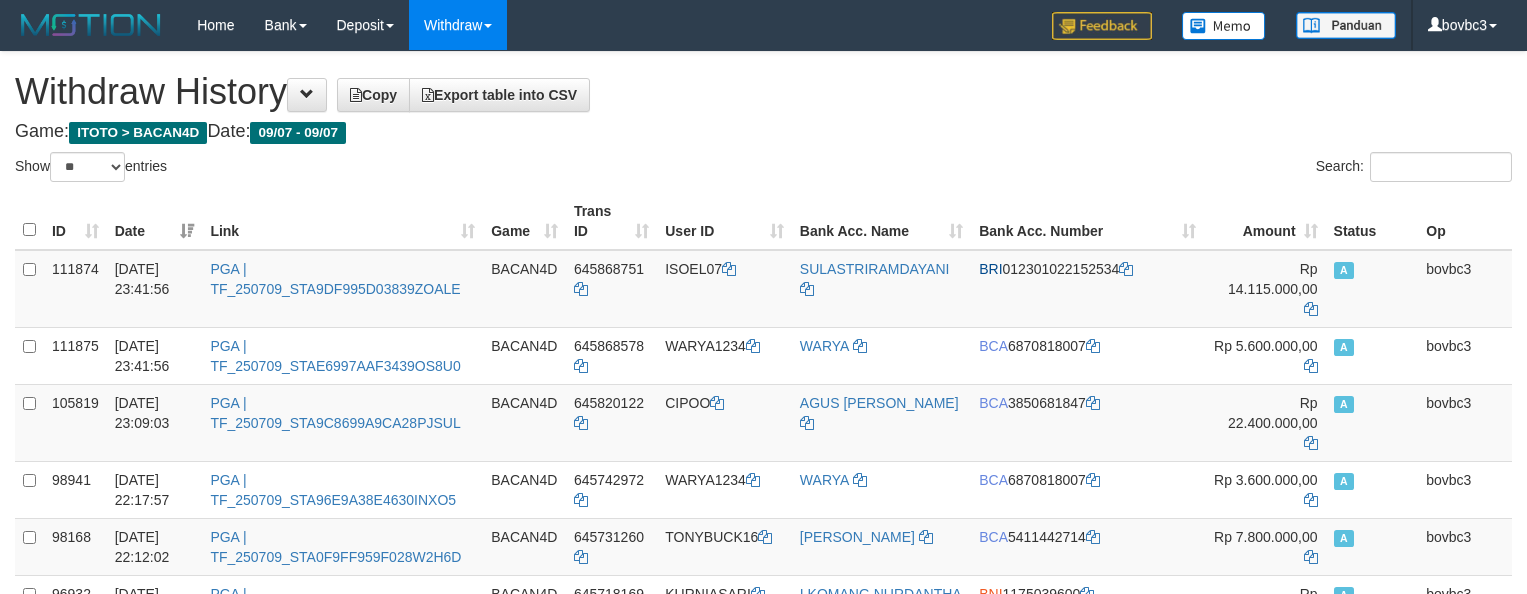 scroll, scrollTop: 0, scrollLeft: 0, axis: both 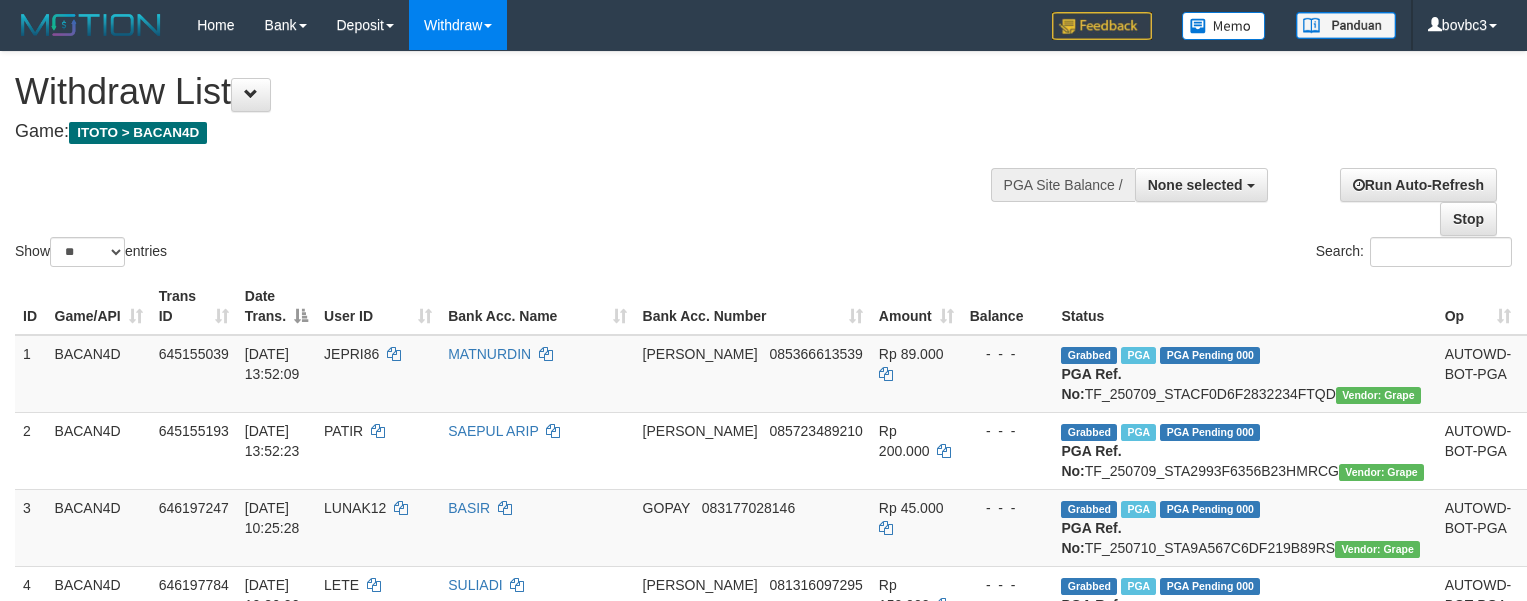 select 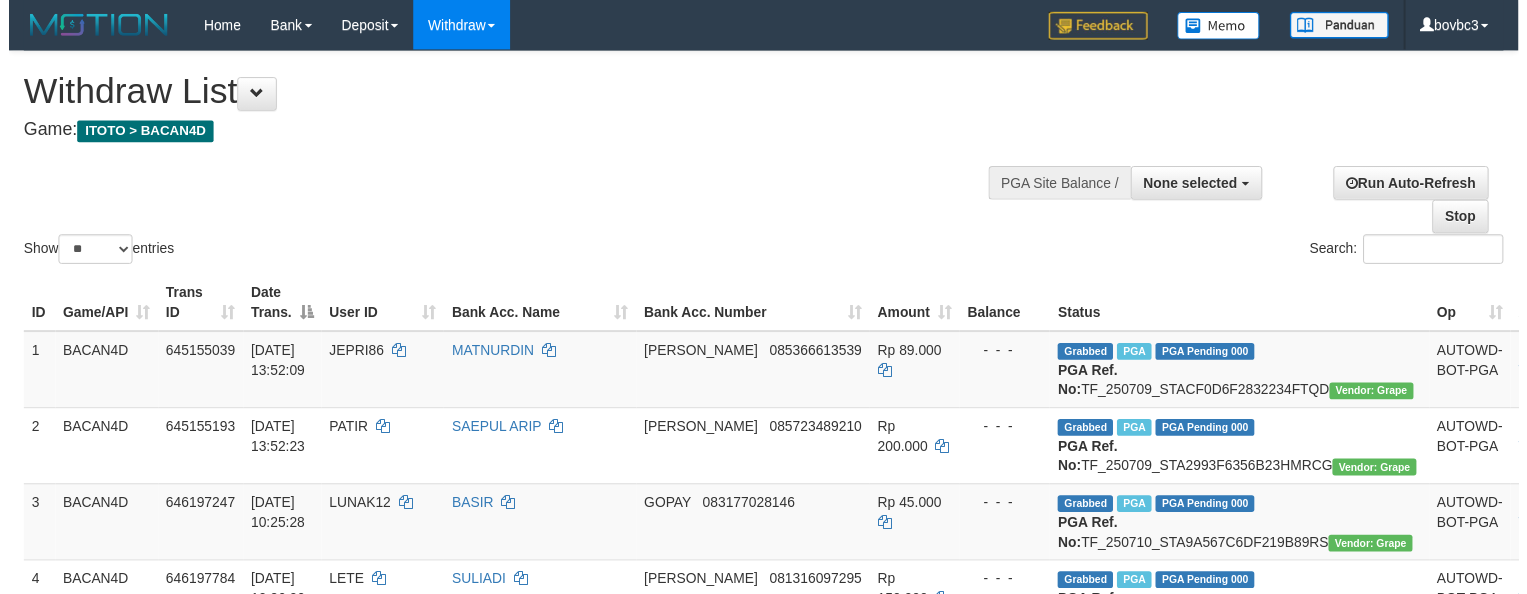 scroll, scrollTop: 1528, scrollLeft: 0, axis: vertical 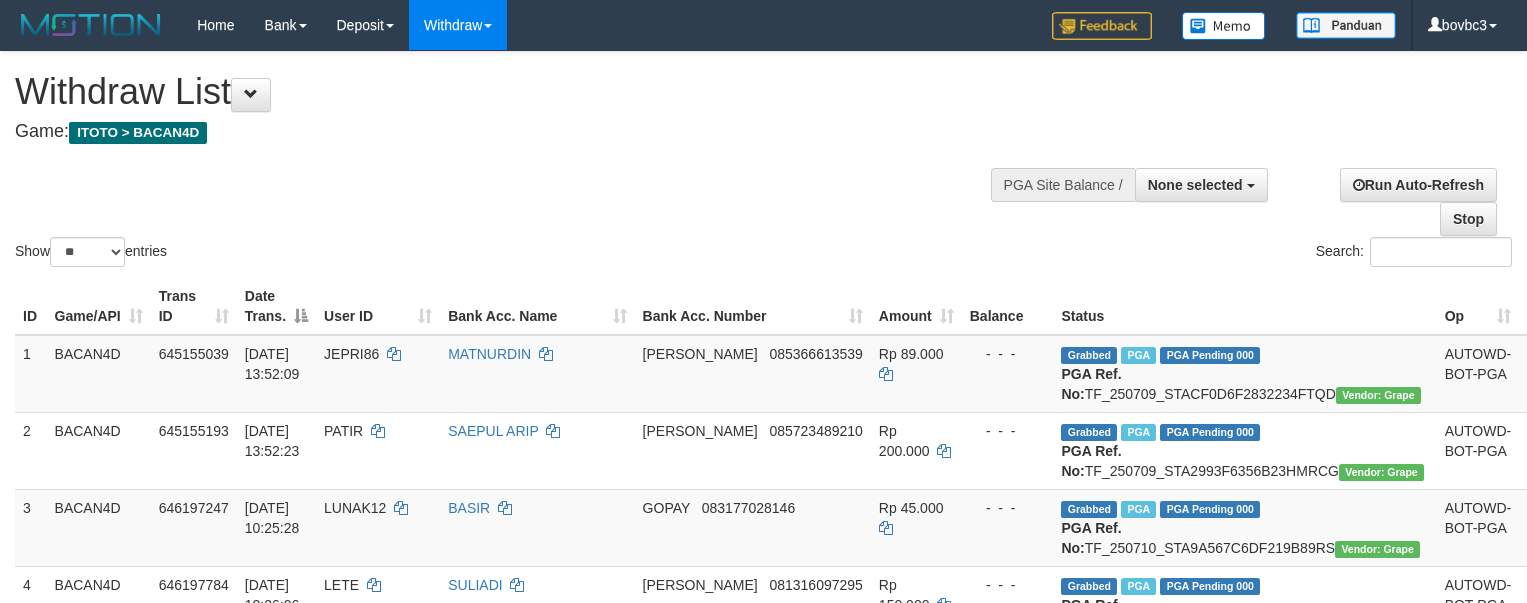 select 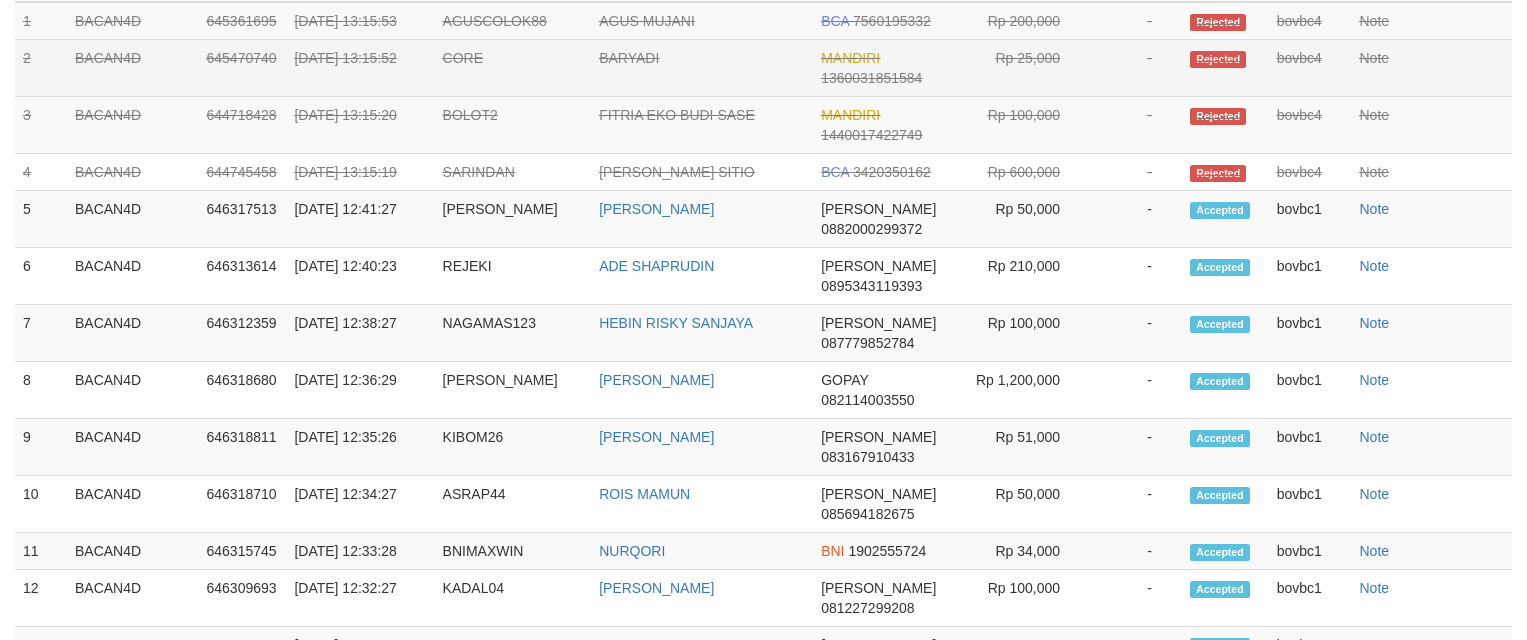 scroll, scrollTop: 628, scrollLeft: 0, axis: vertical 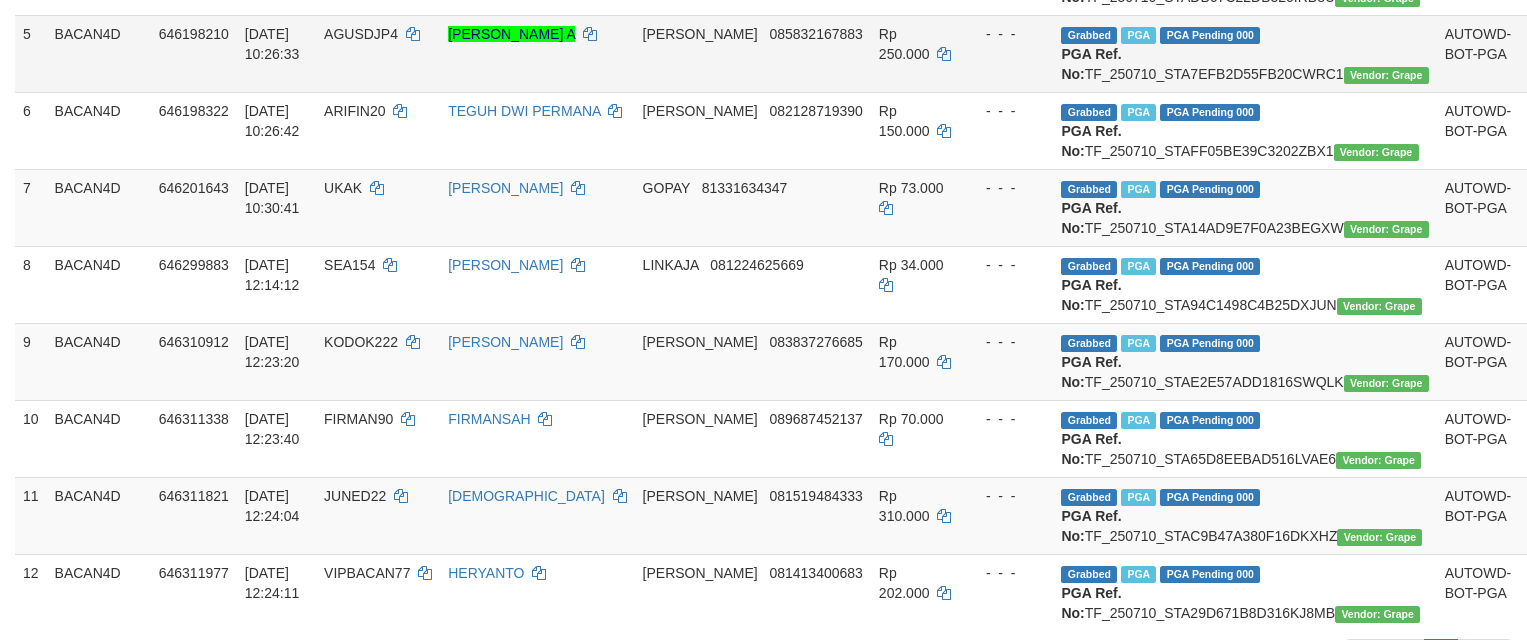 click on "[PERSON_NAME] A" at bounding box center (537, 53) 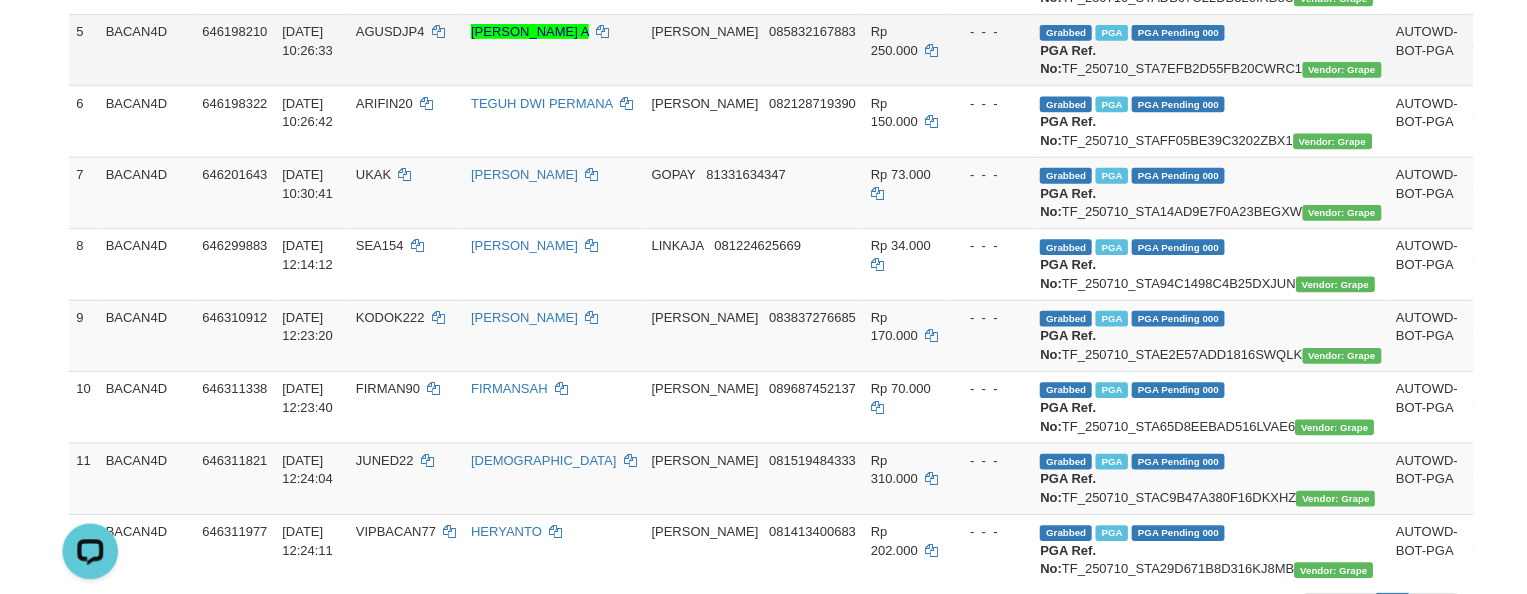 scroll, scrollTop: 0, scrollLeft: 0, axis: both 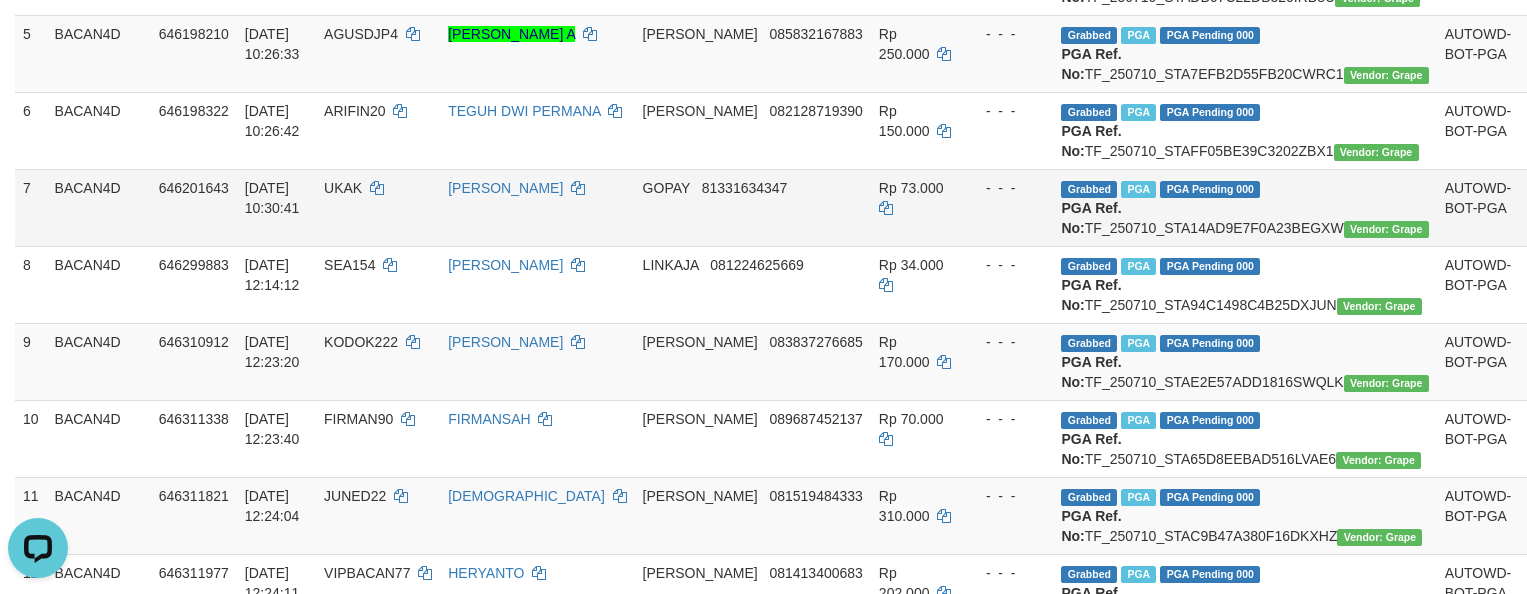 click on "UKAK" at bounding box center [378, 207] 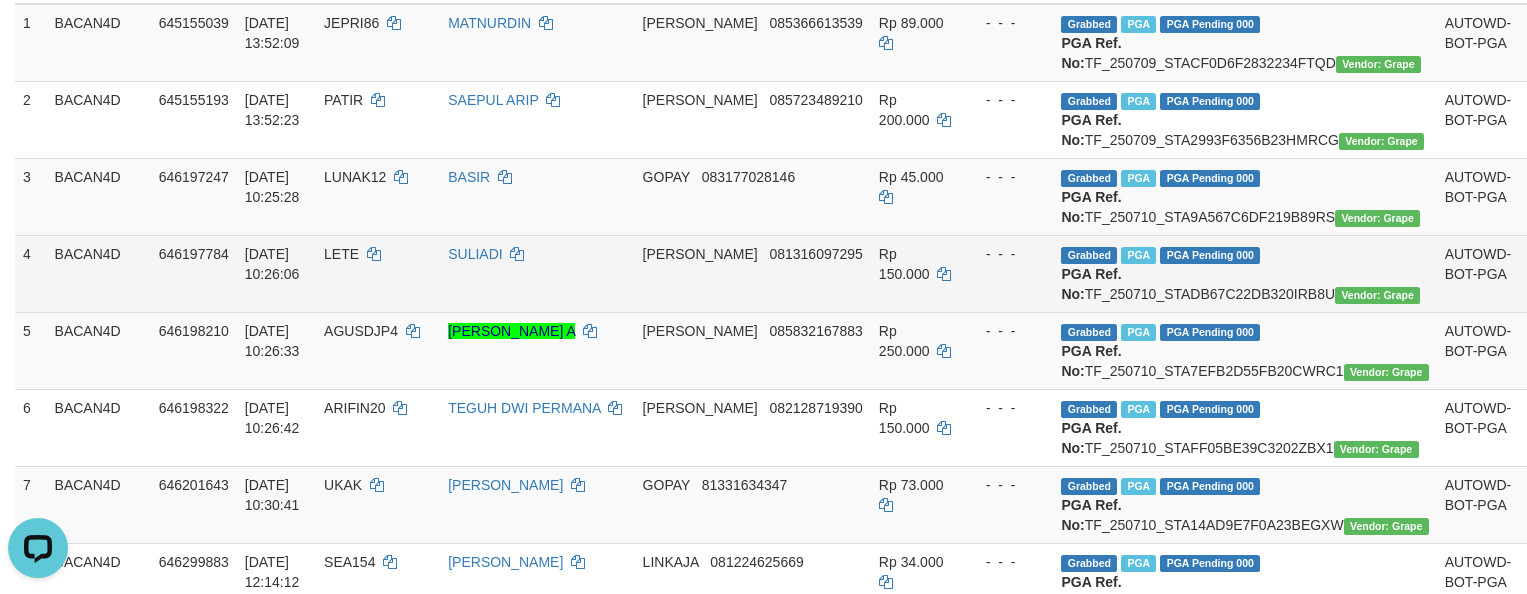 scroll, scrollTop: 328, scrollLeft: 0, axis: vertical 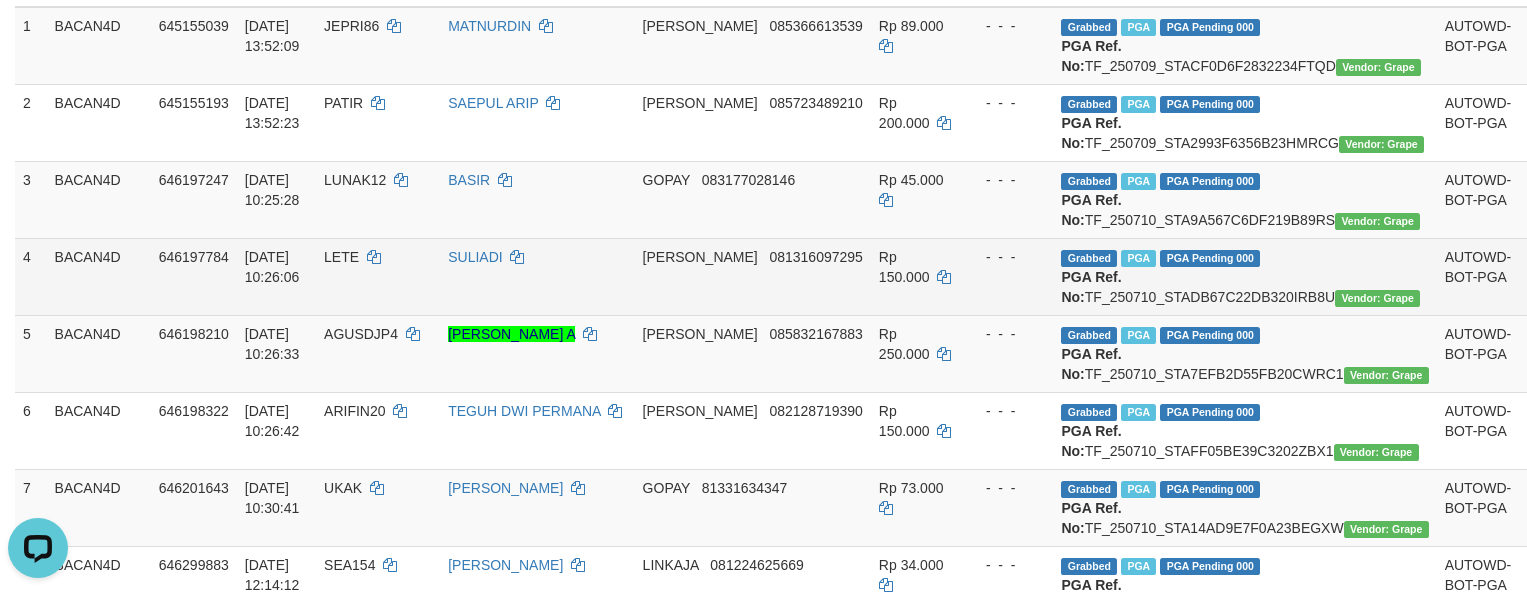 click on "SULIADI" at bounding box center [537, 276] 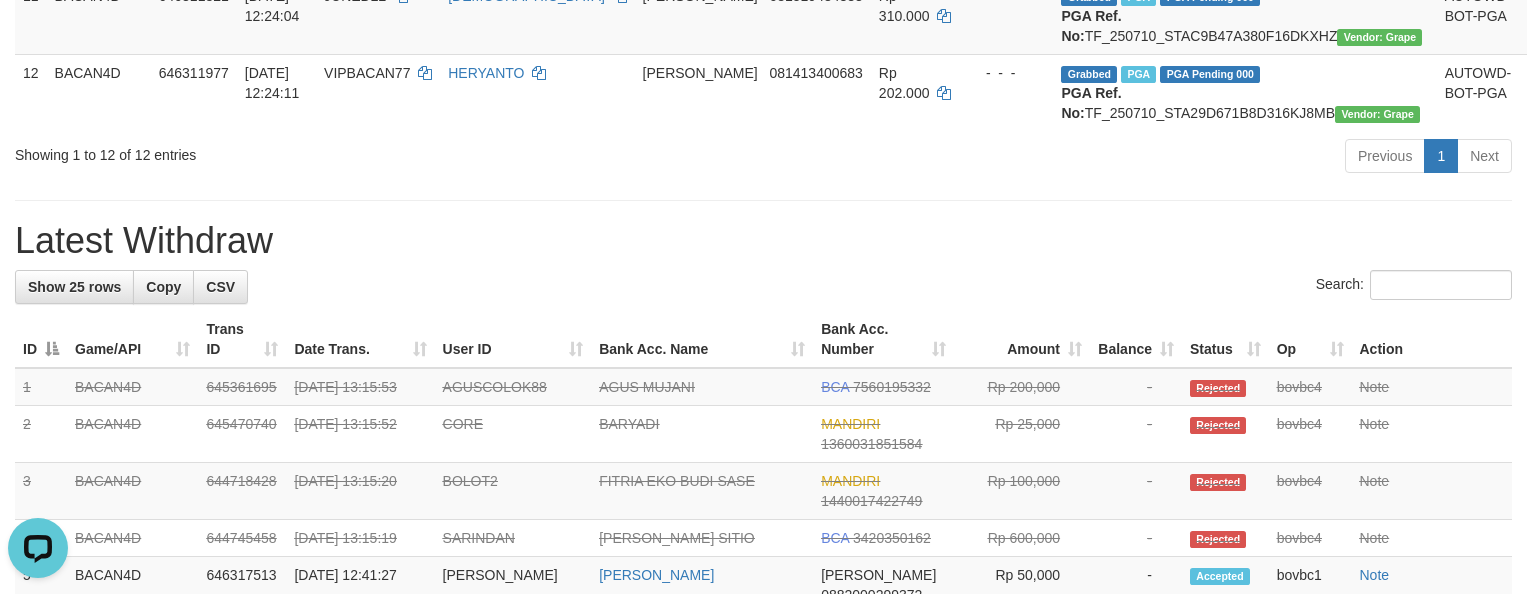click on "**********" at bounding box center (763, 385) 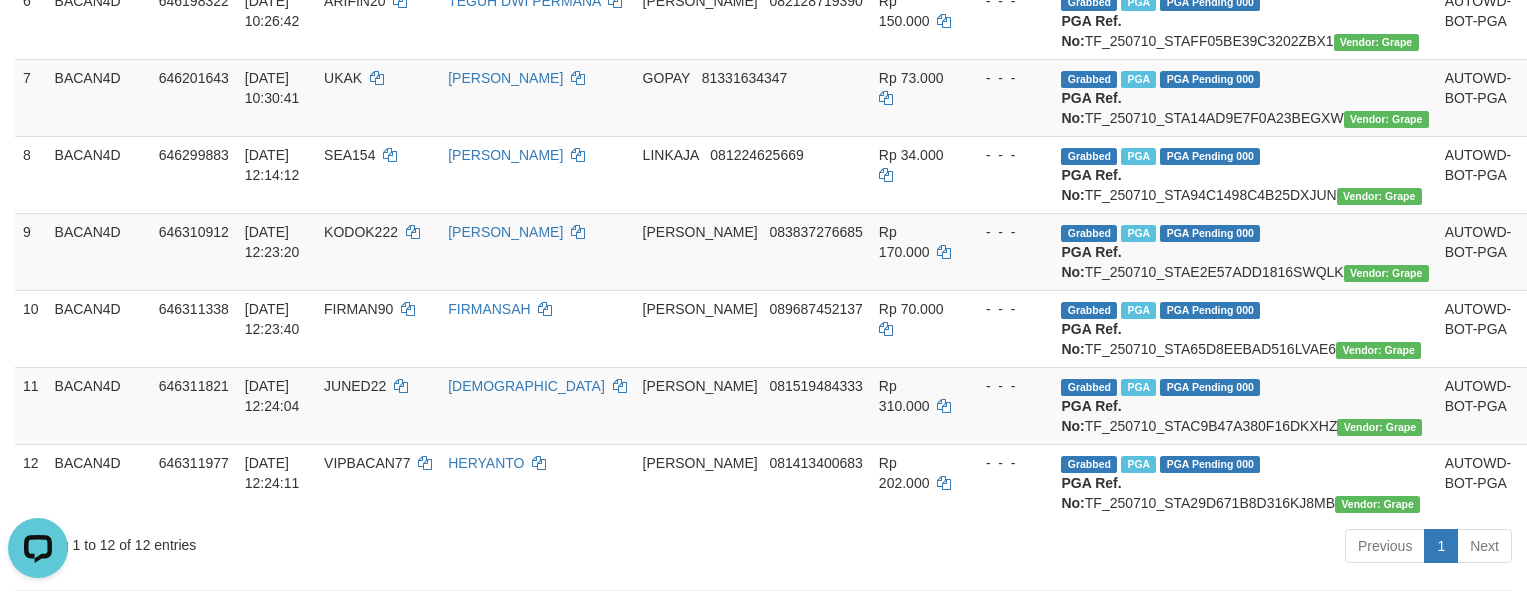 scroll, scrollTop: 1258, scrollLeft: 0, axis: vertical 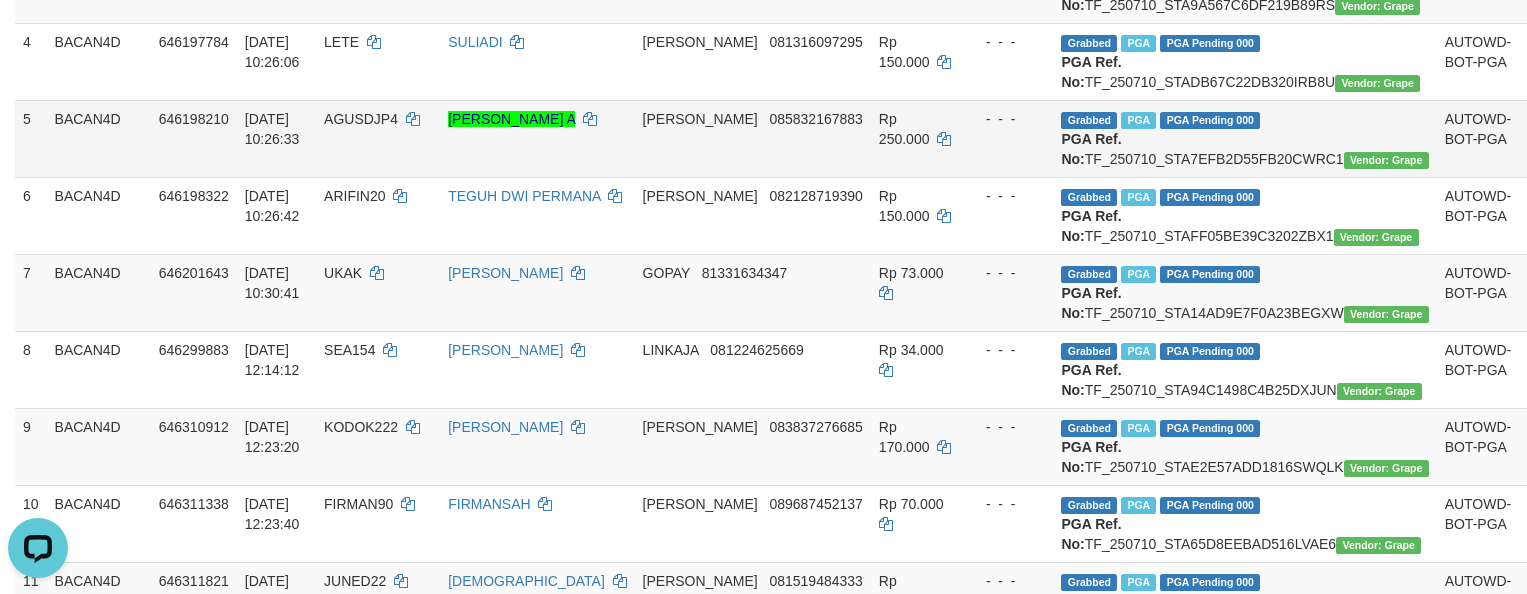click on "646198210" at bounding box center (194, 138) 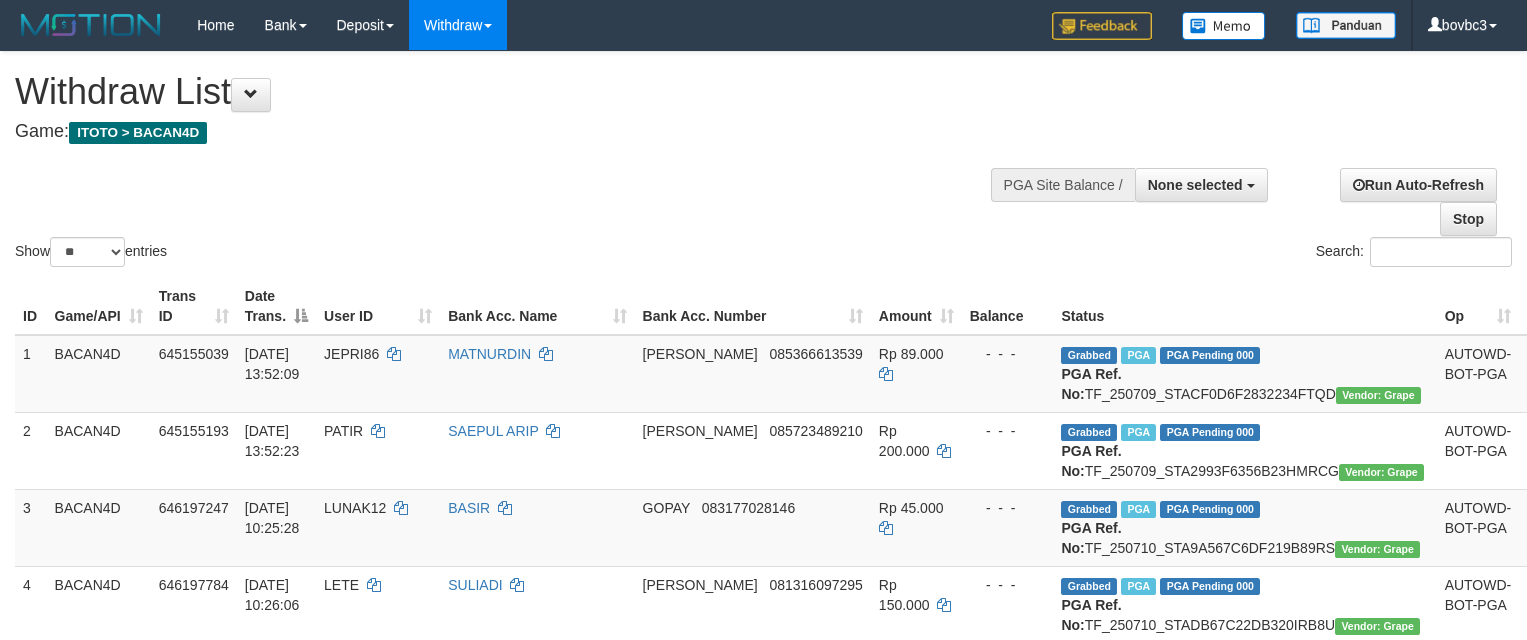 select 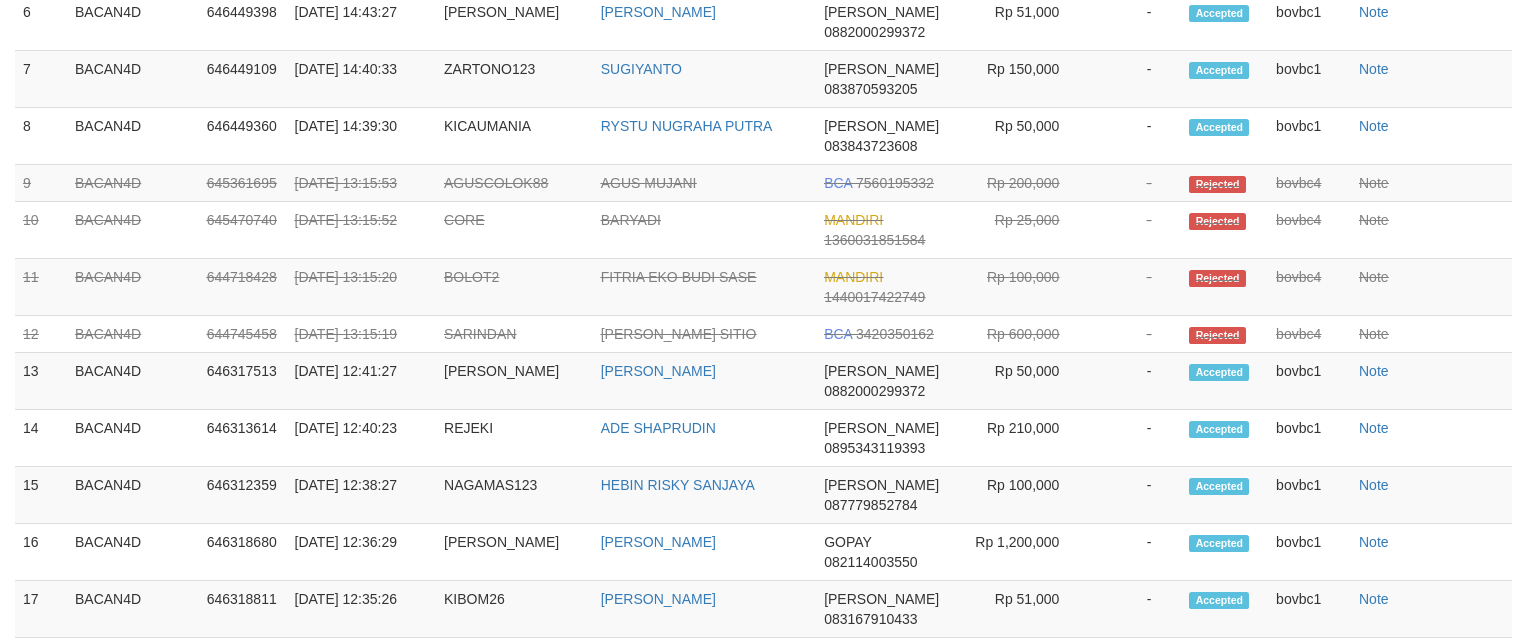 scroll, scrollTop: 543, scrollLeft: 0, axis: vertical 